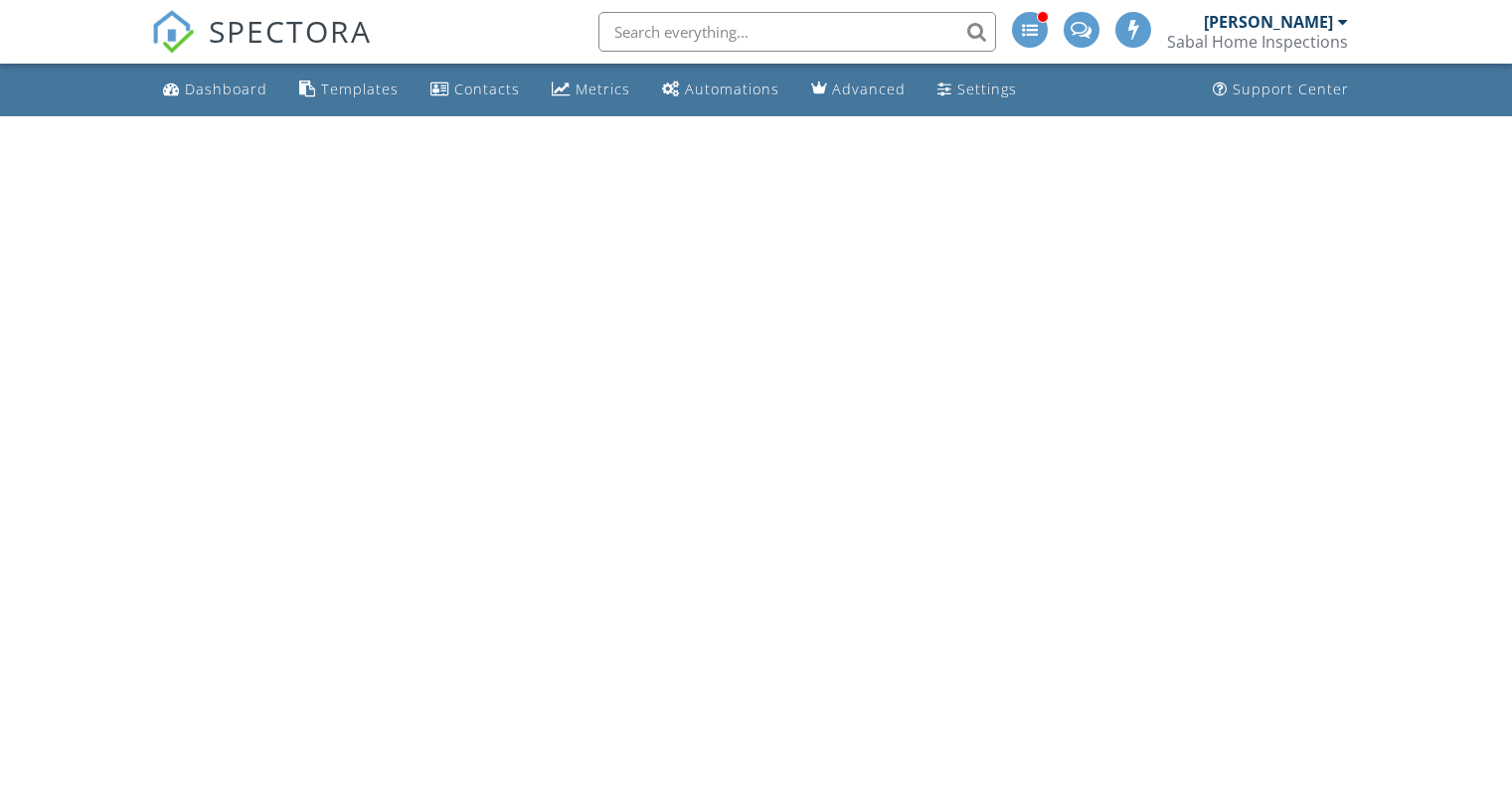 scroll, scrollTop: 0, scrollLeft: 0, axis: both 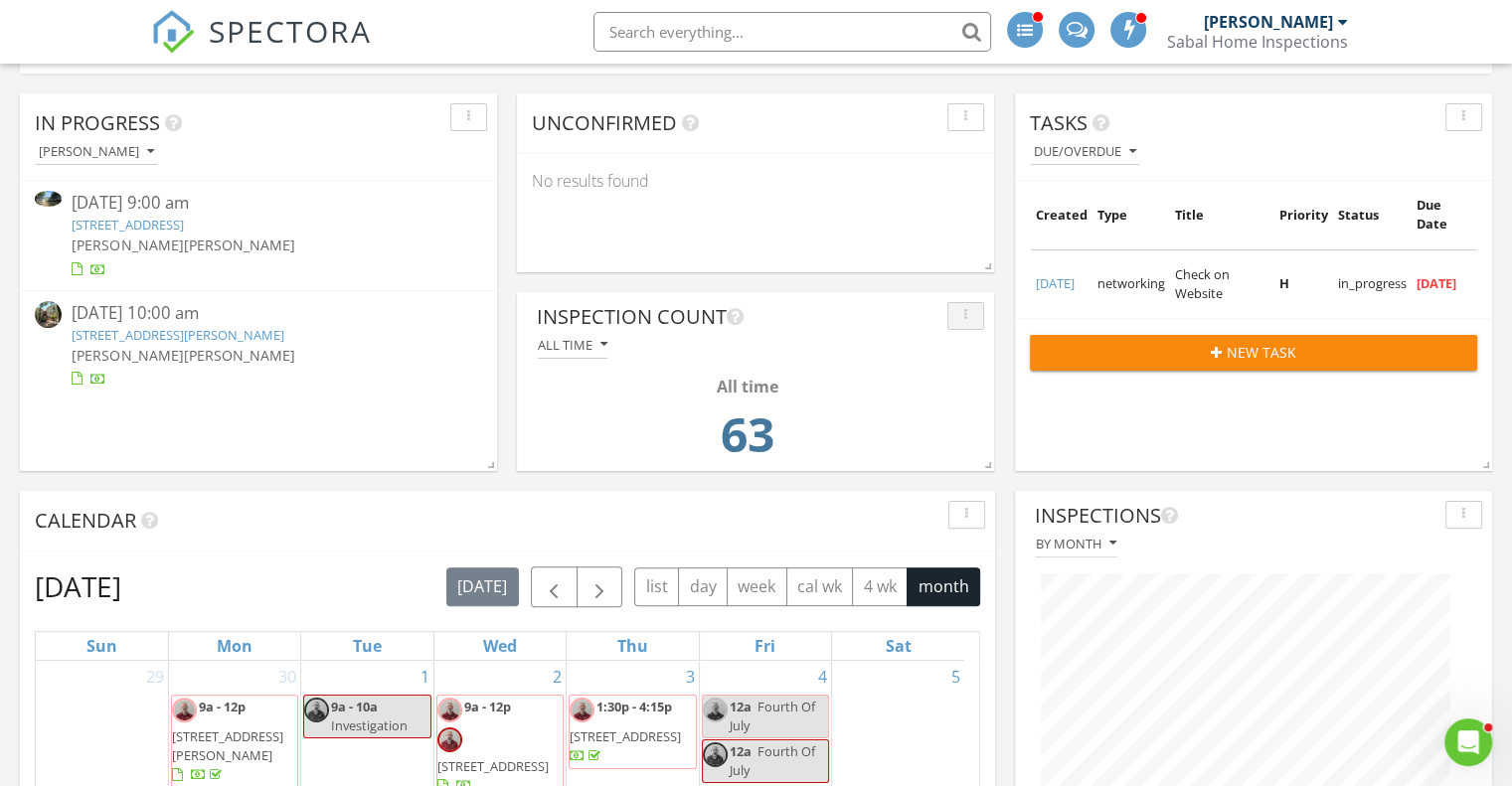click at bounding box center (965, 316) 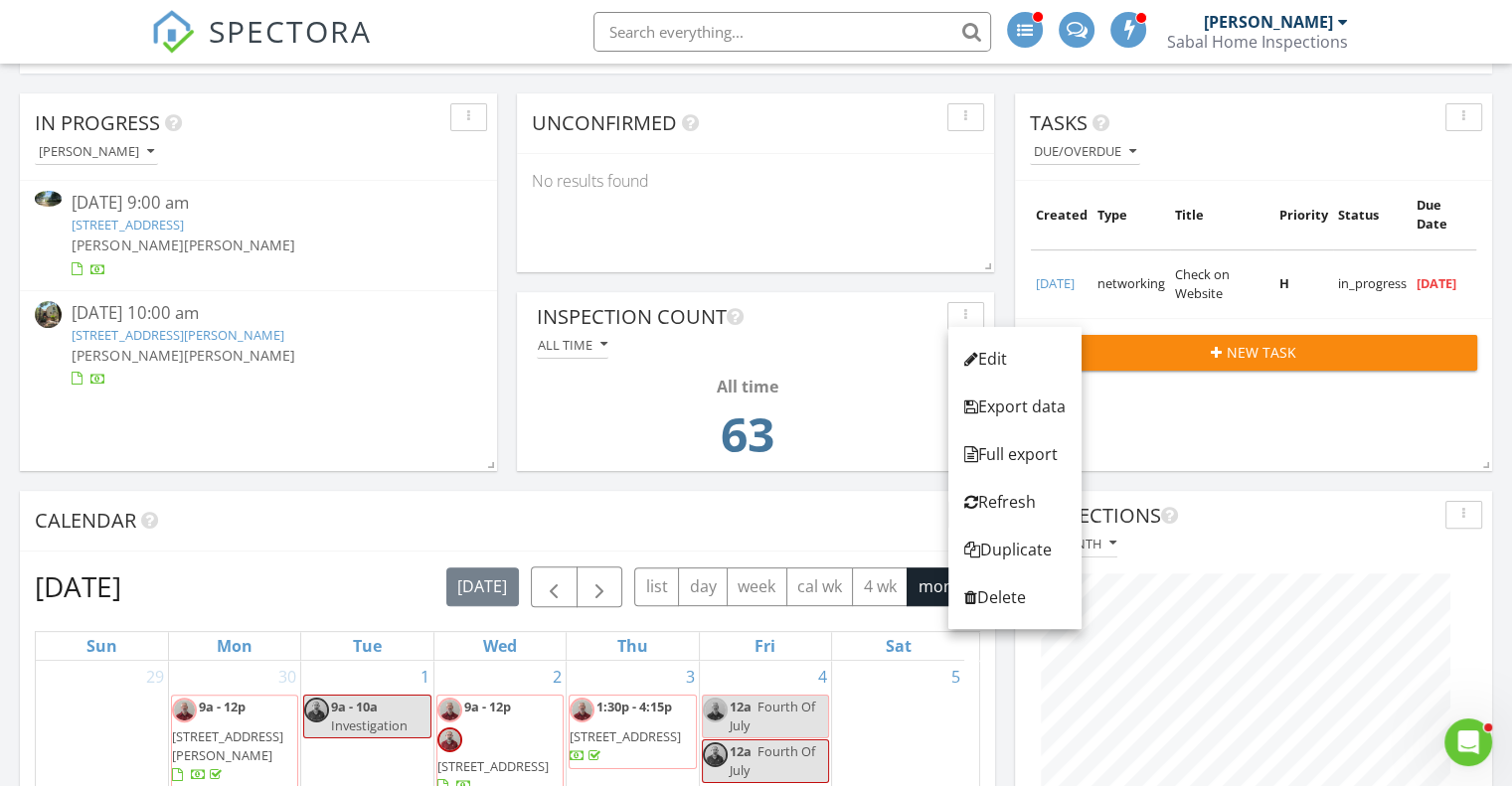 click at bounding box center [735, 317] 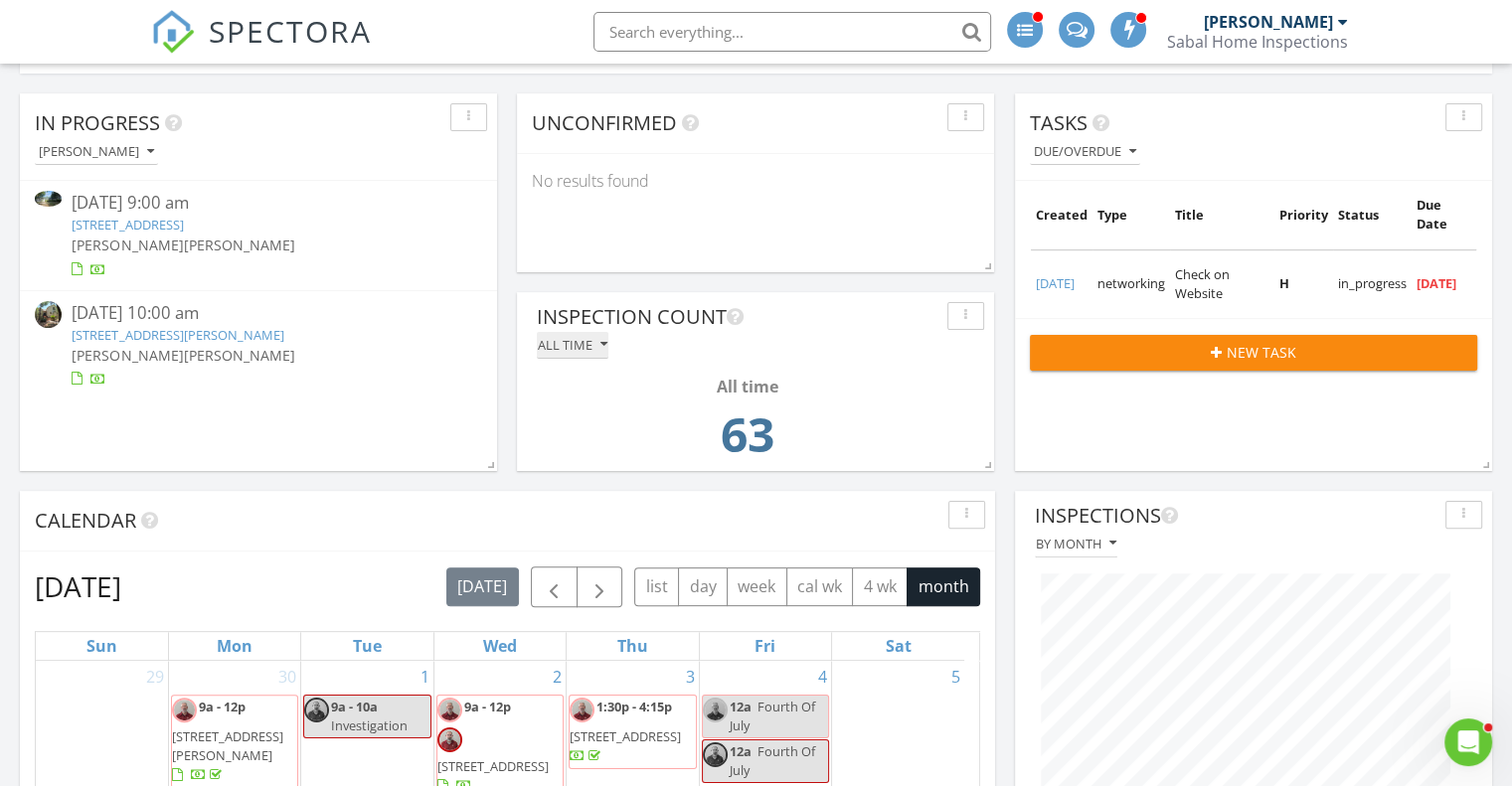 click at bounding box center [603, 345] 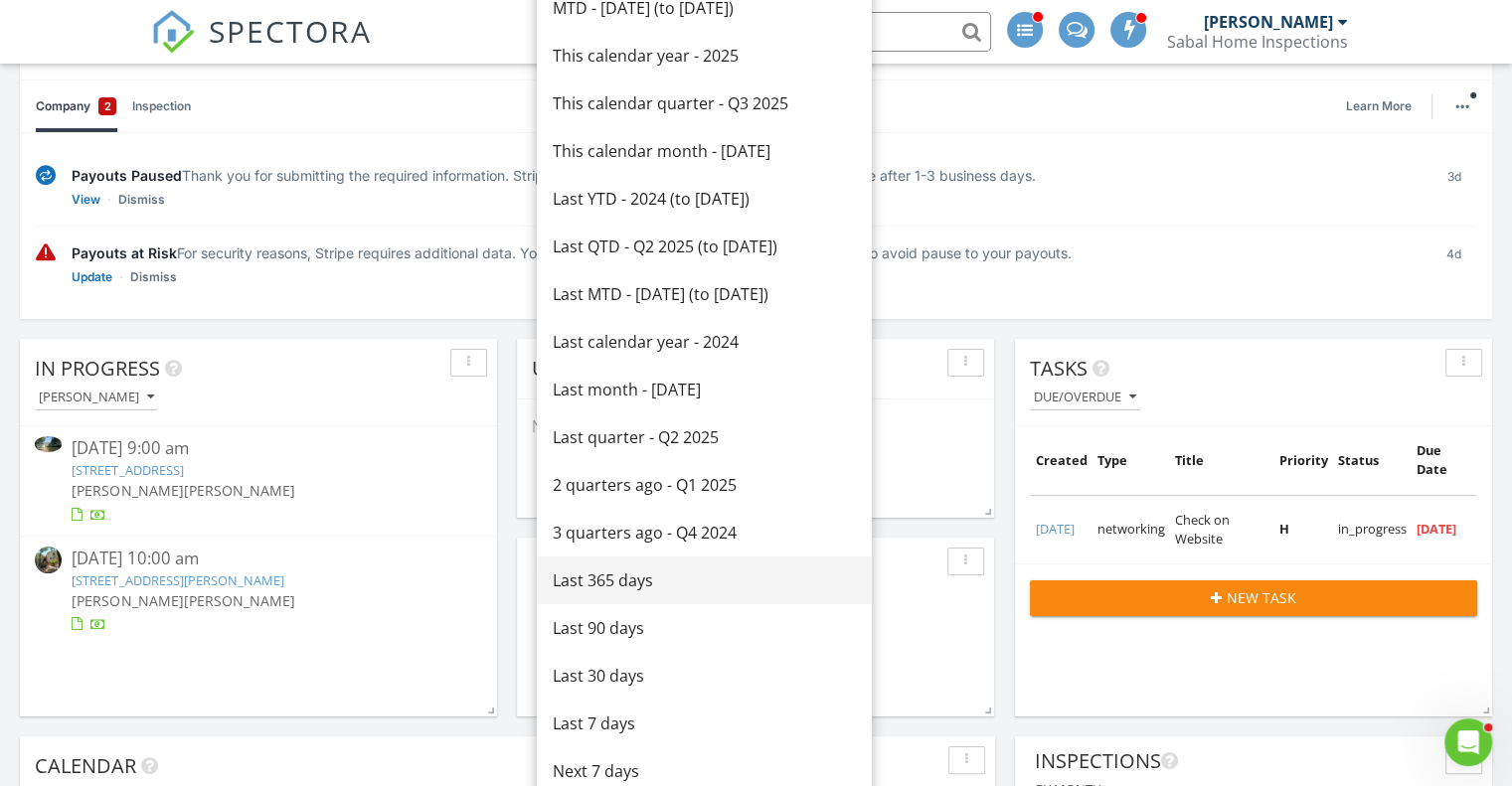 scroll, scrollTop: 27, scrollLeft: 0, axis: vertical 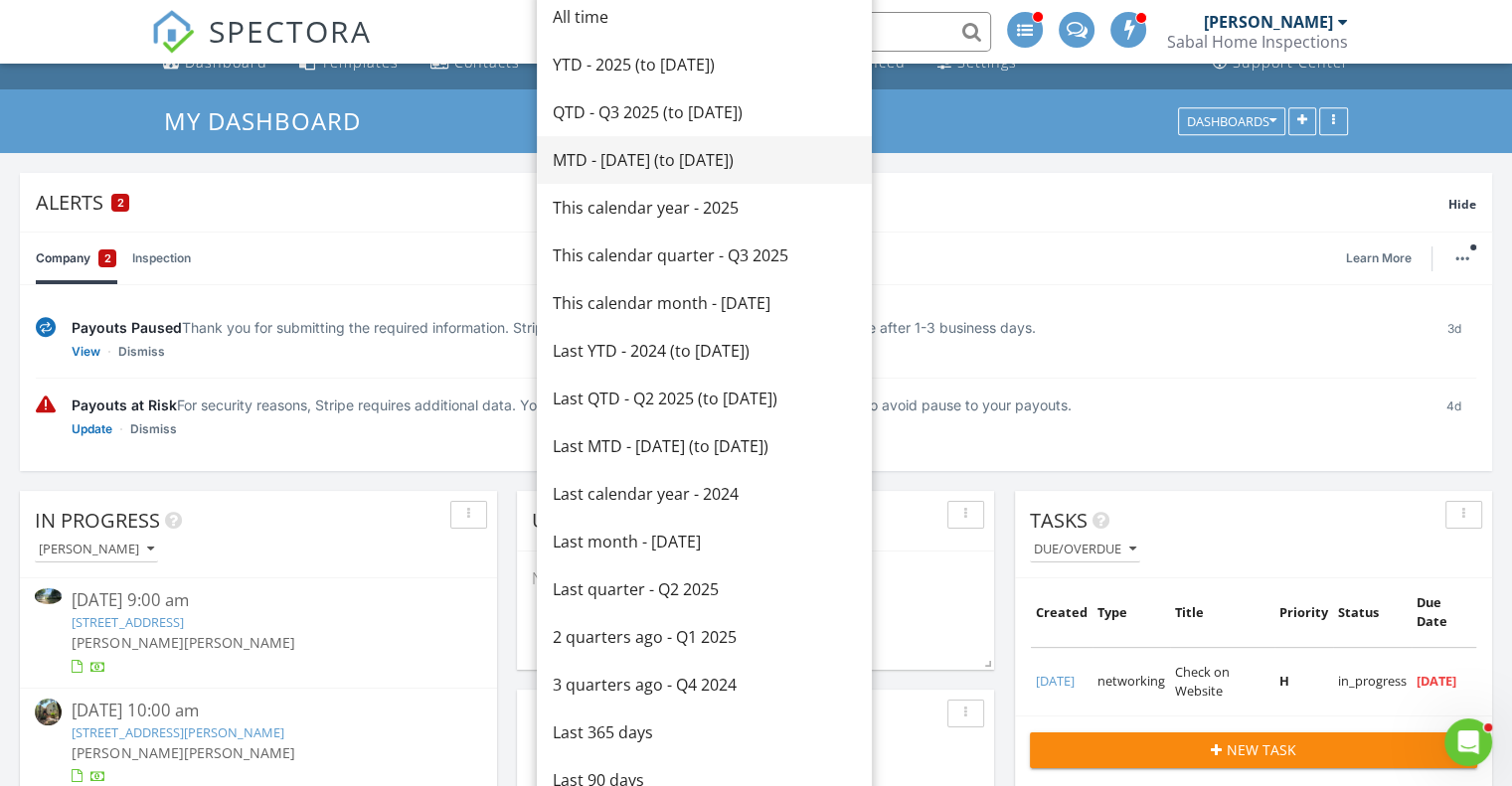 click on "MTD - [DATE] (to [DATE])" at bounding box center (704, 160) 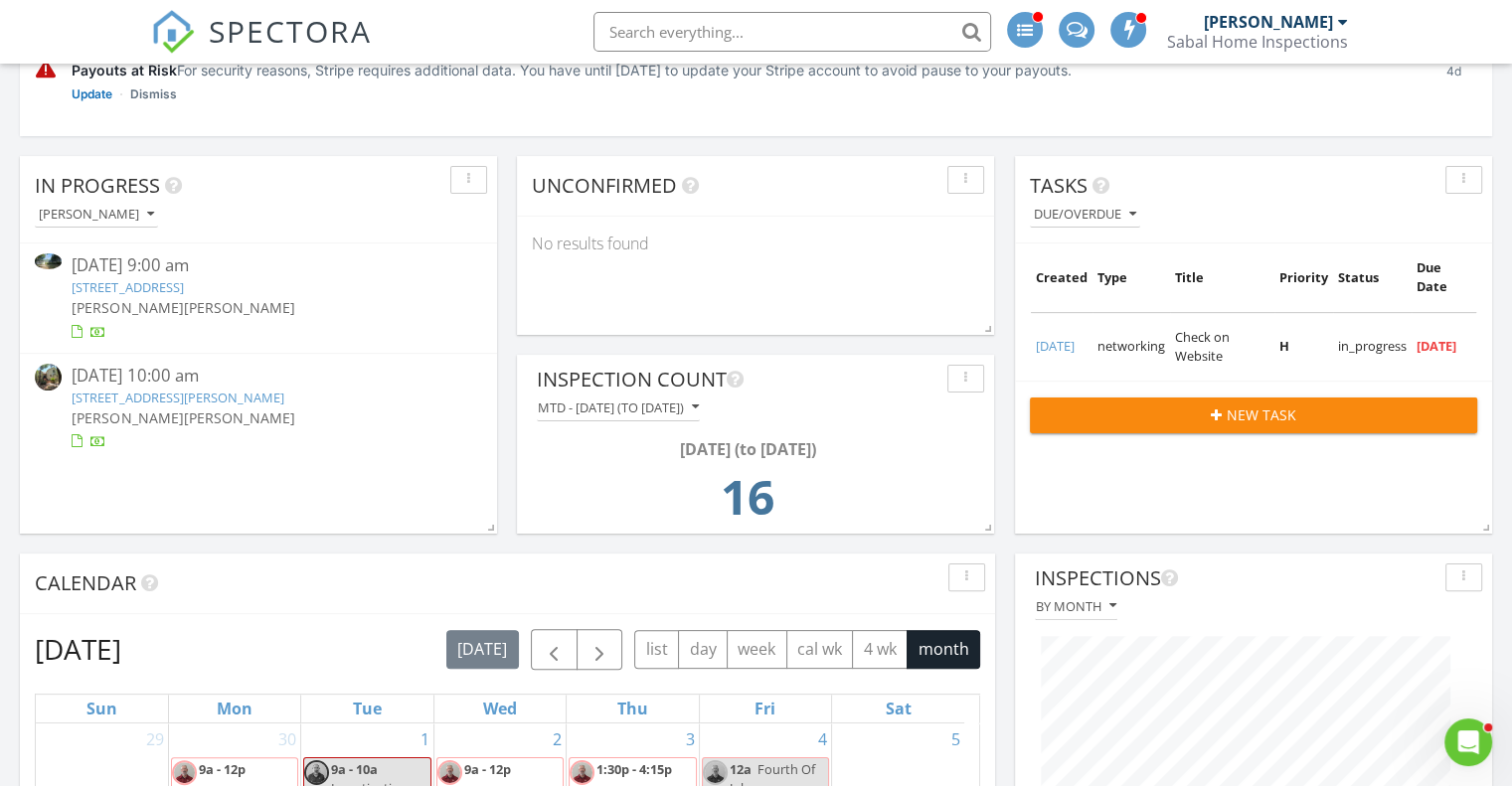 scroll, scrollTop: 424, scrollLeft: 0, axis: vertical 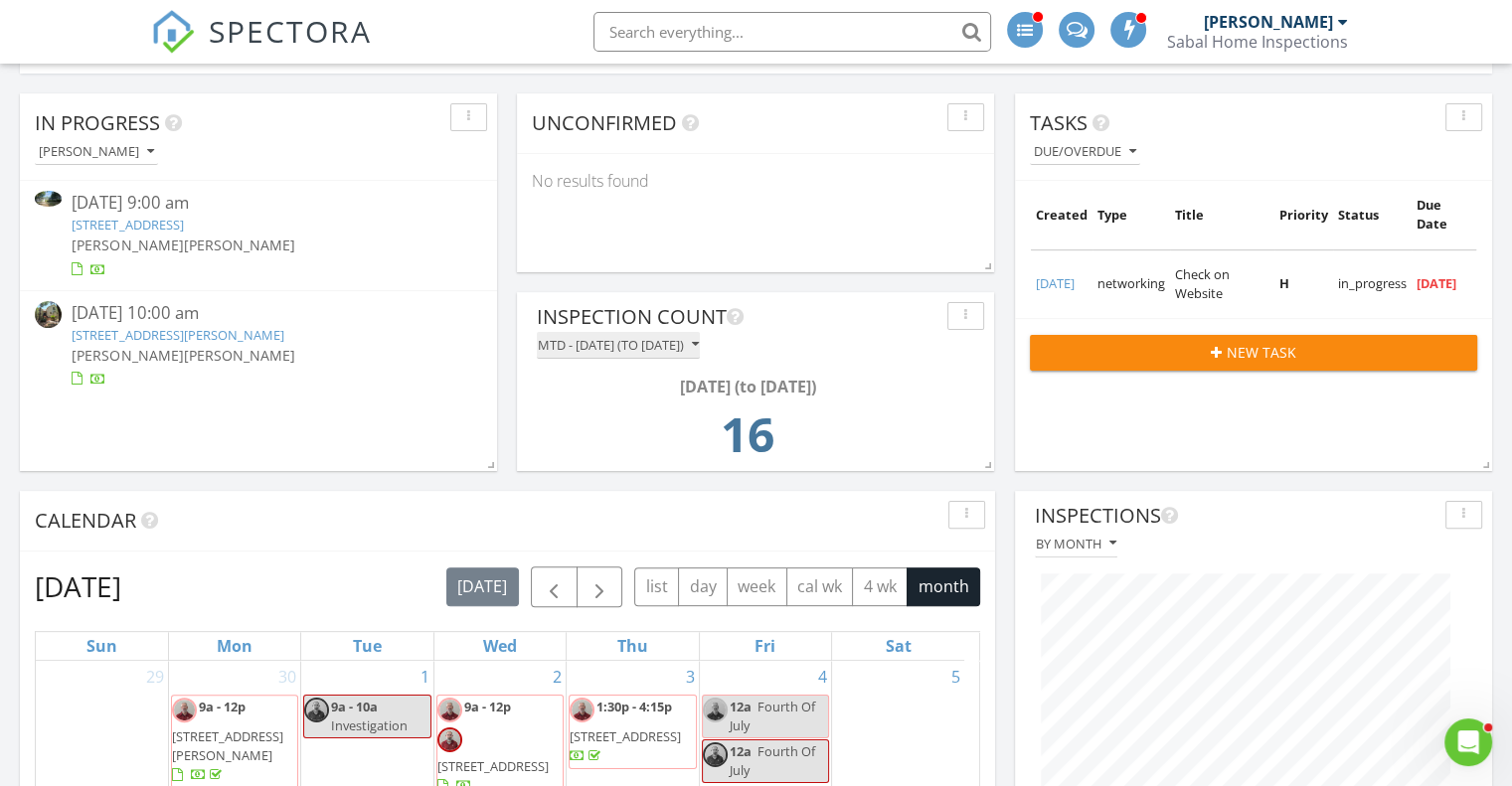 click on "MTD - July 2025 (to Jul 11th)" at bounding box center [618, 345] 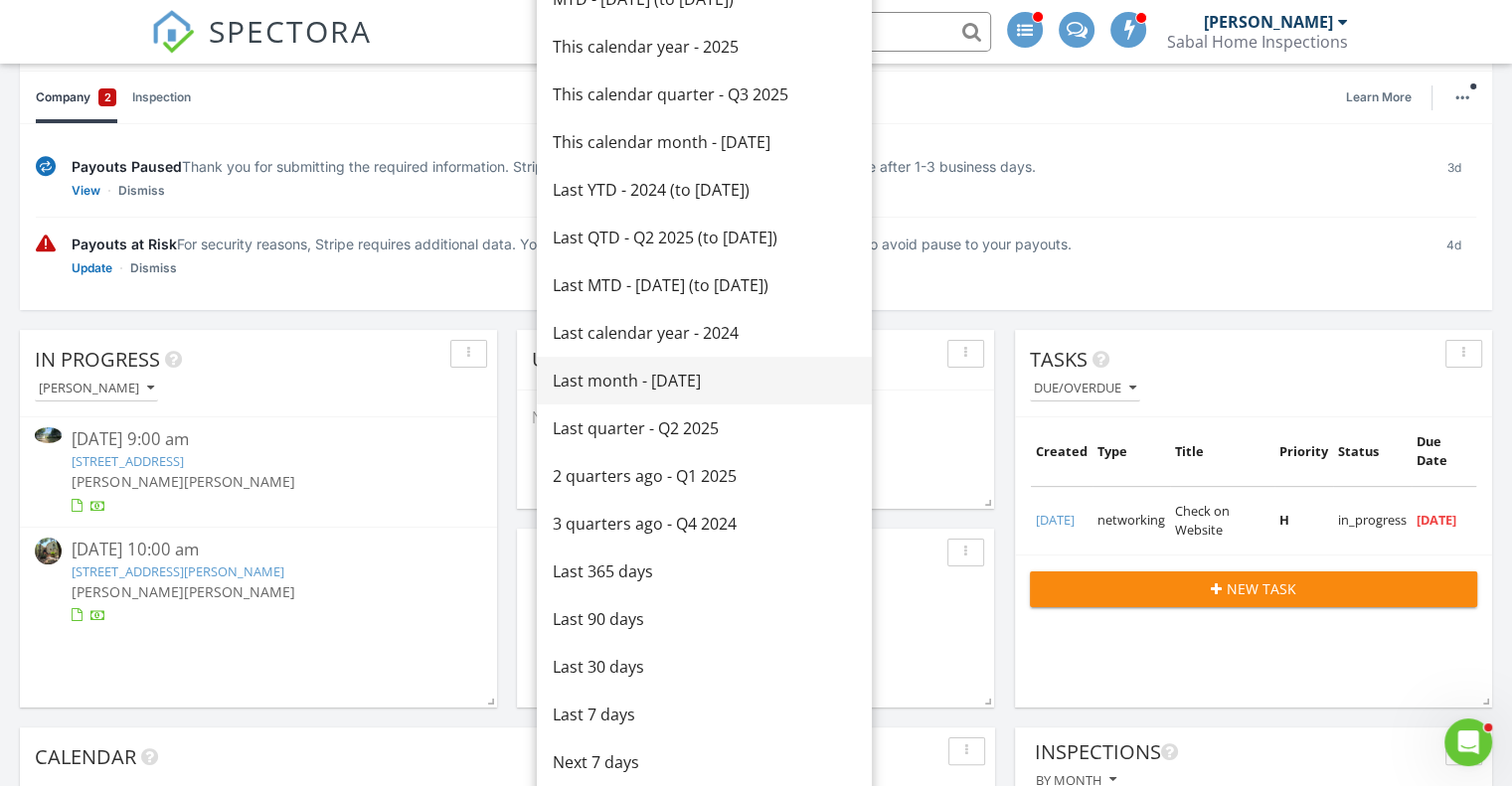 scroll, scrollTop: 126, scrollLeft: 0, axis: vertical 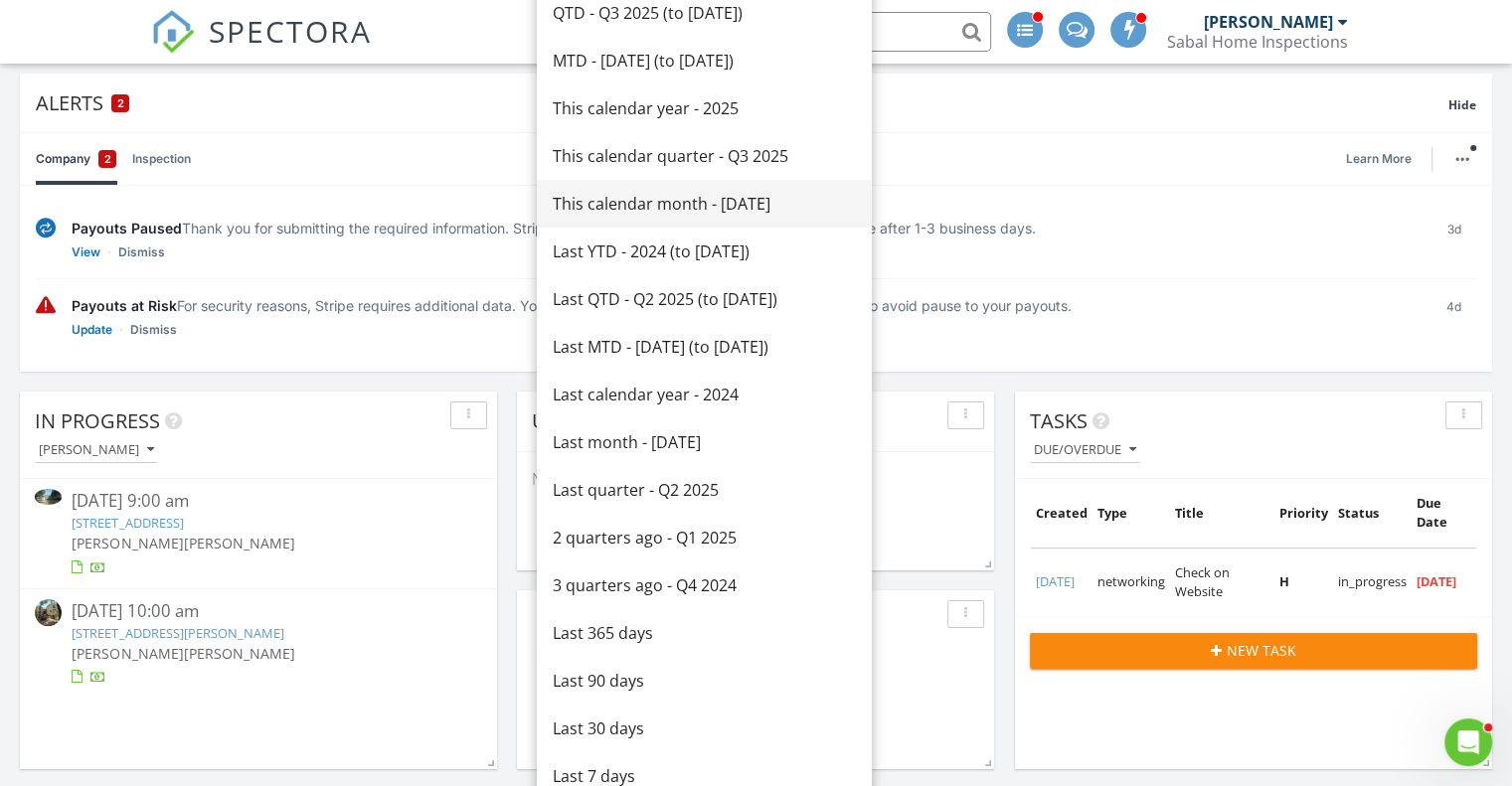 click on "This calendar month - July 2025" at bounding box center (704, 204) 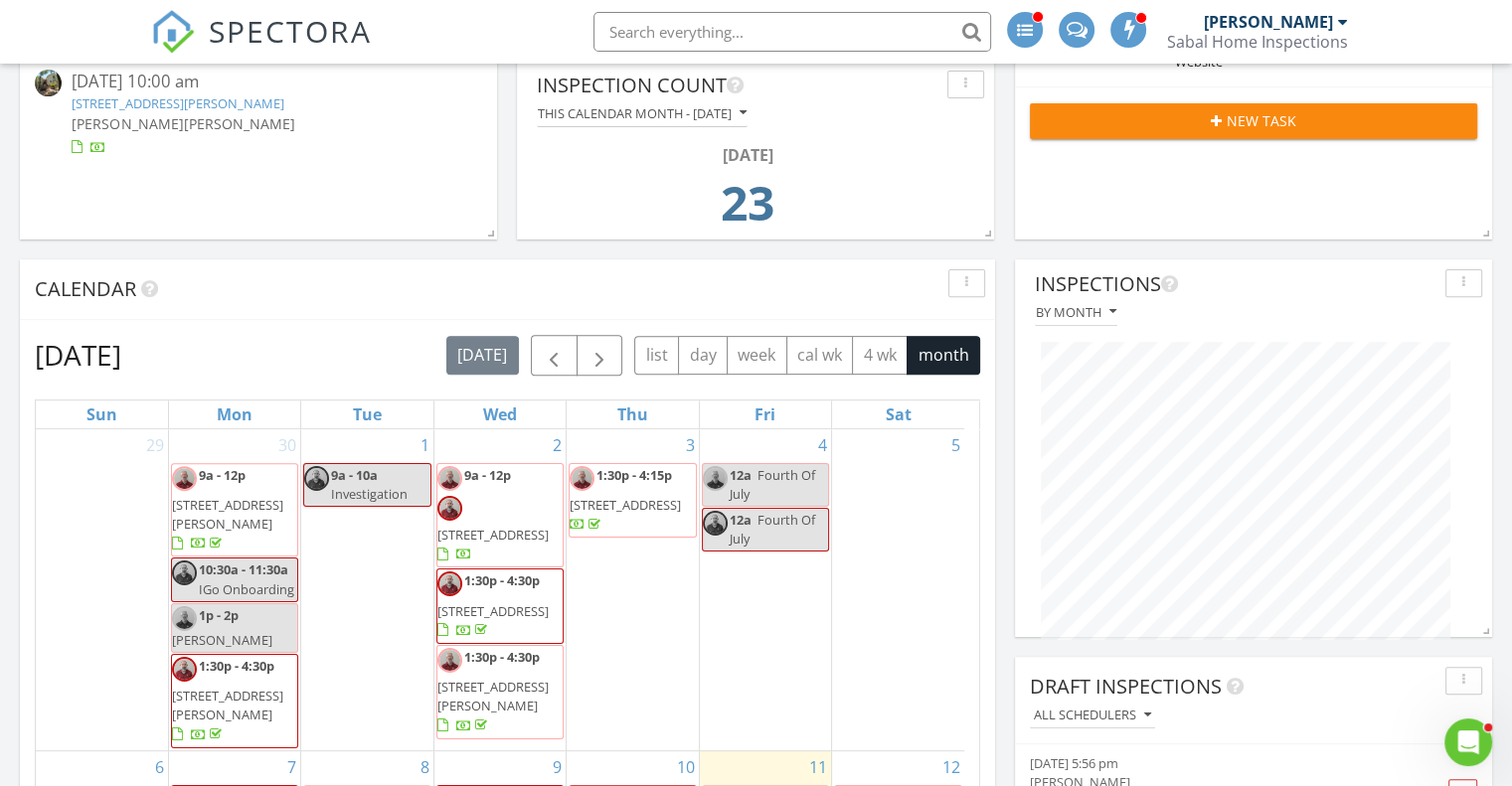 scroll, scrollTop: 1021, scrollLeft: 0, axis: vertical 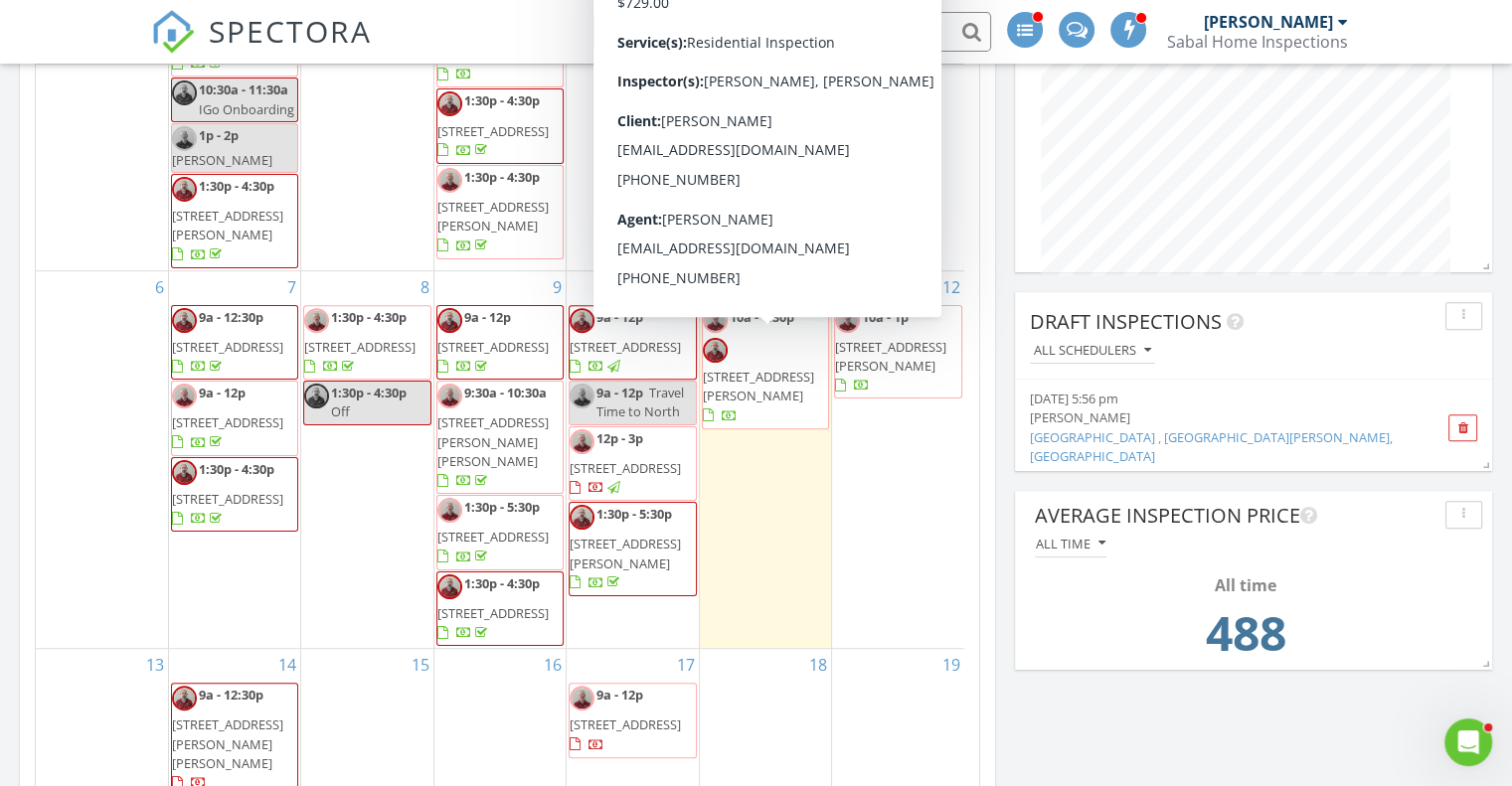 click on "10a - 1:30p
2942 Seabrook Island Rd, Johns Island 29455" at bounding box center [765, 367] 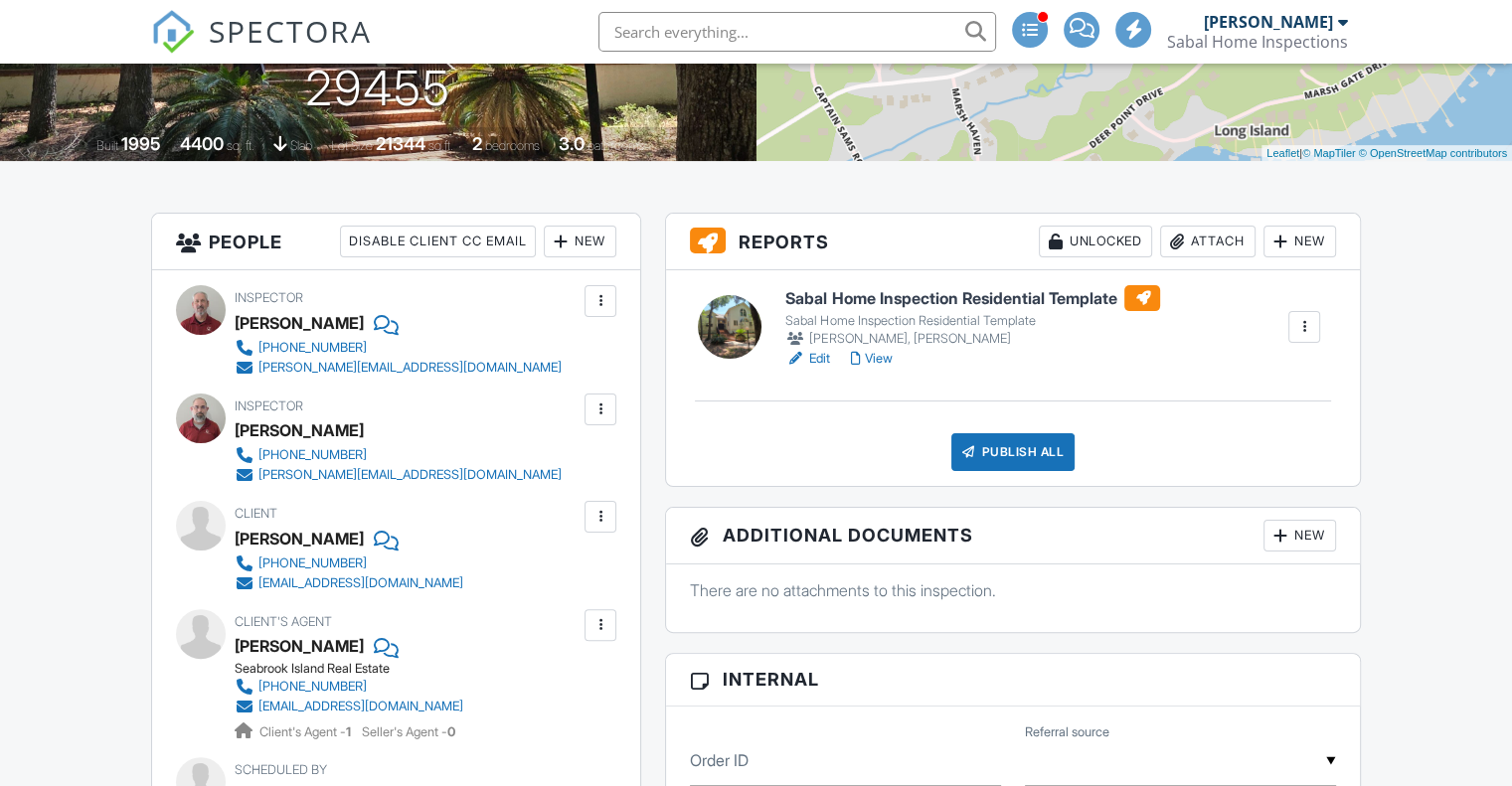 scroll, scrollTop: 795, scrollLeft: 0, axis: vertical 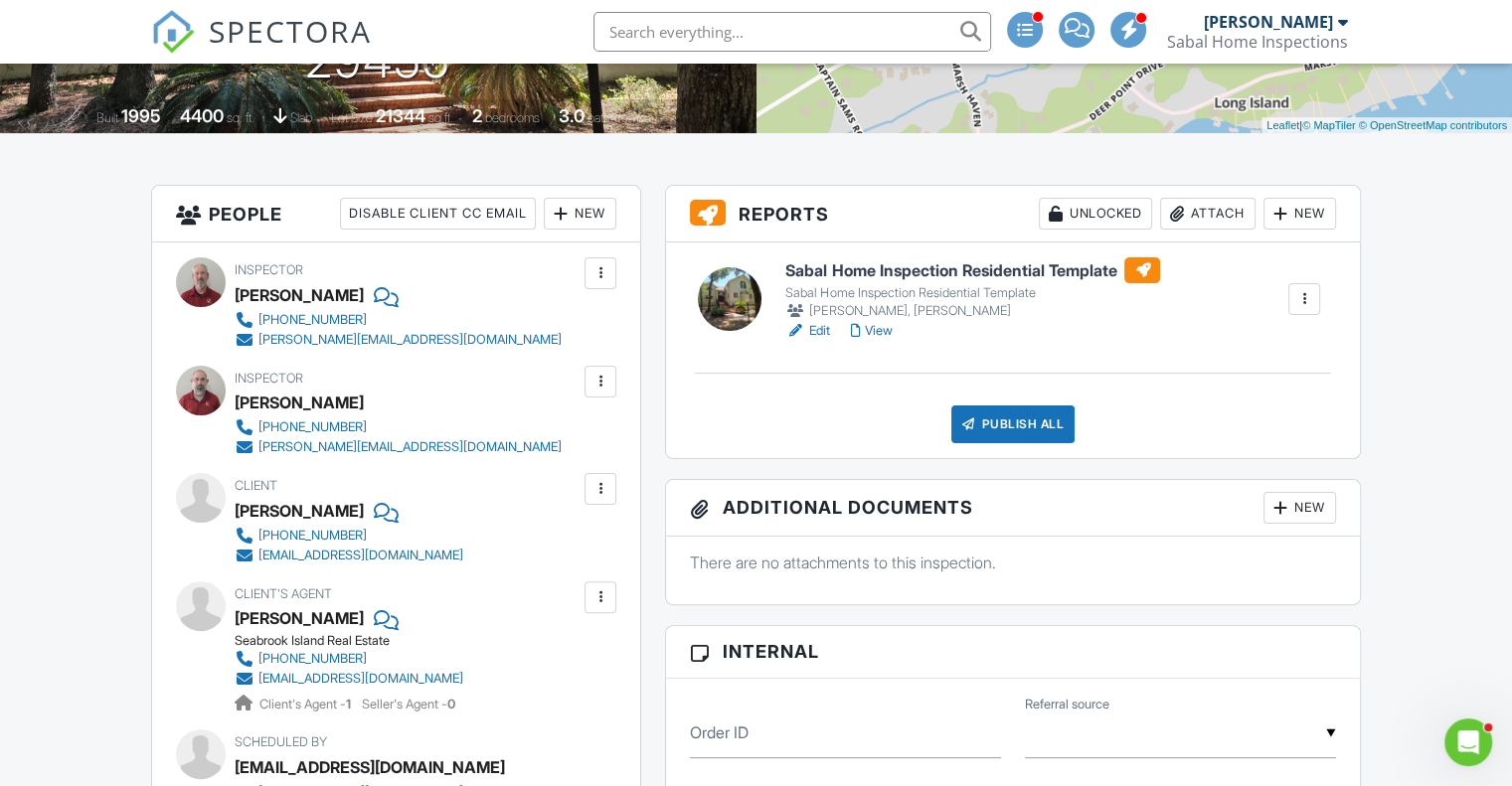 click on "Edit" at bounding box center (807, 331) 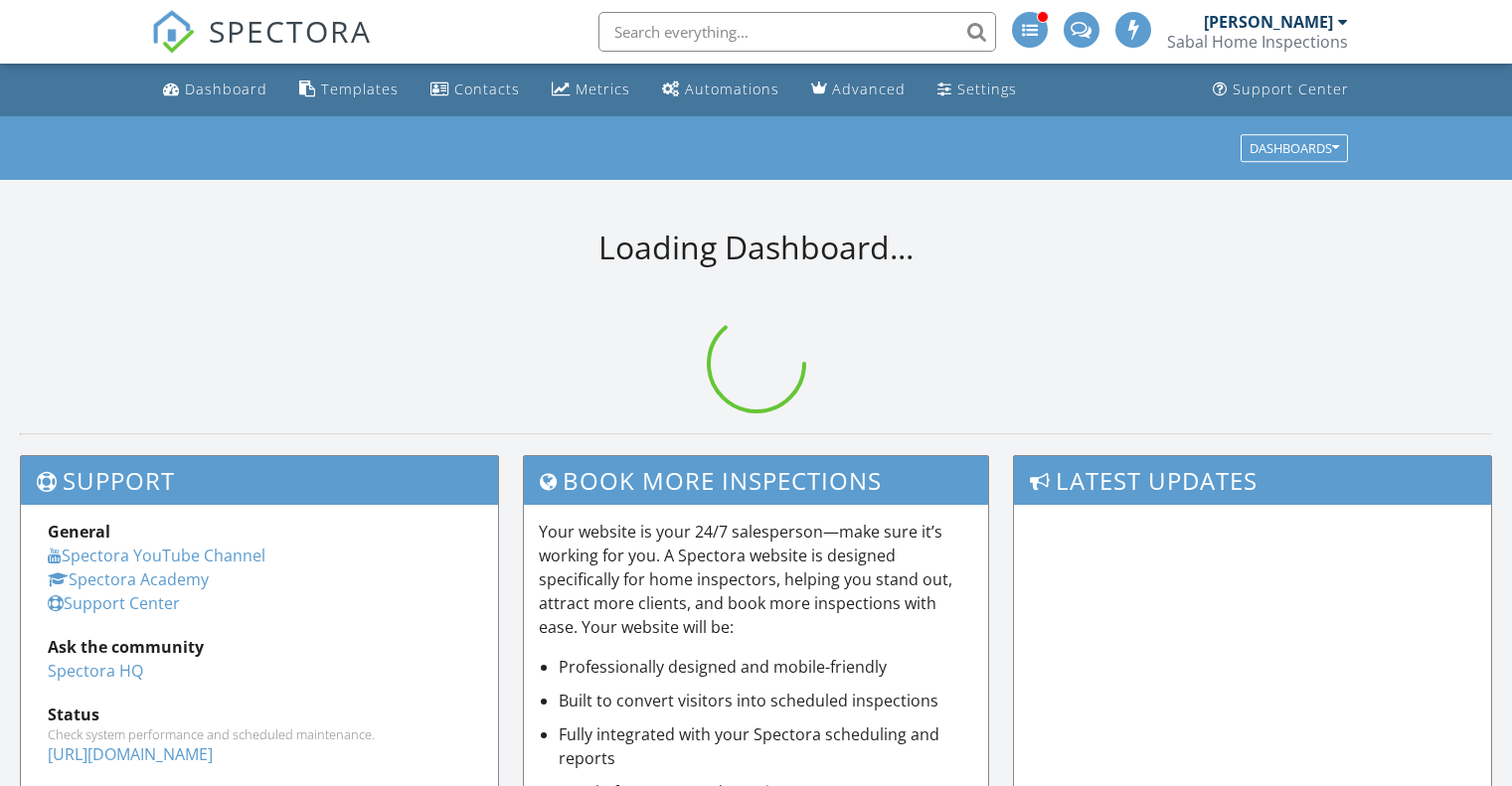 scroll, scrollTop: 0, scrollLeft: 0, axis: both 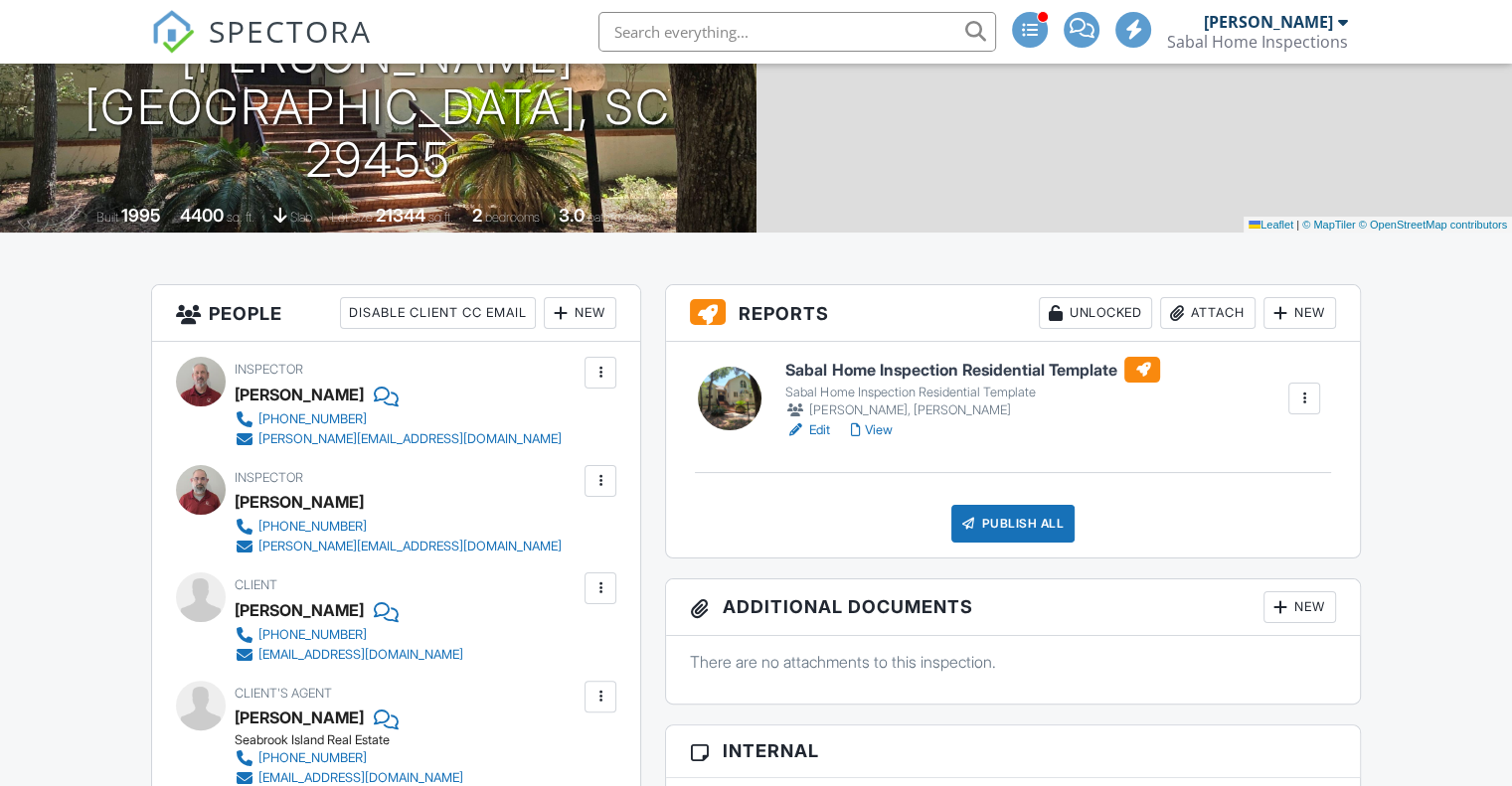 click on "Edit" at bounding box center [807, 430] 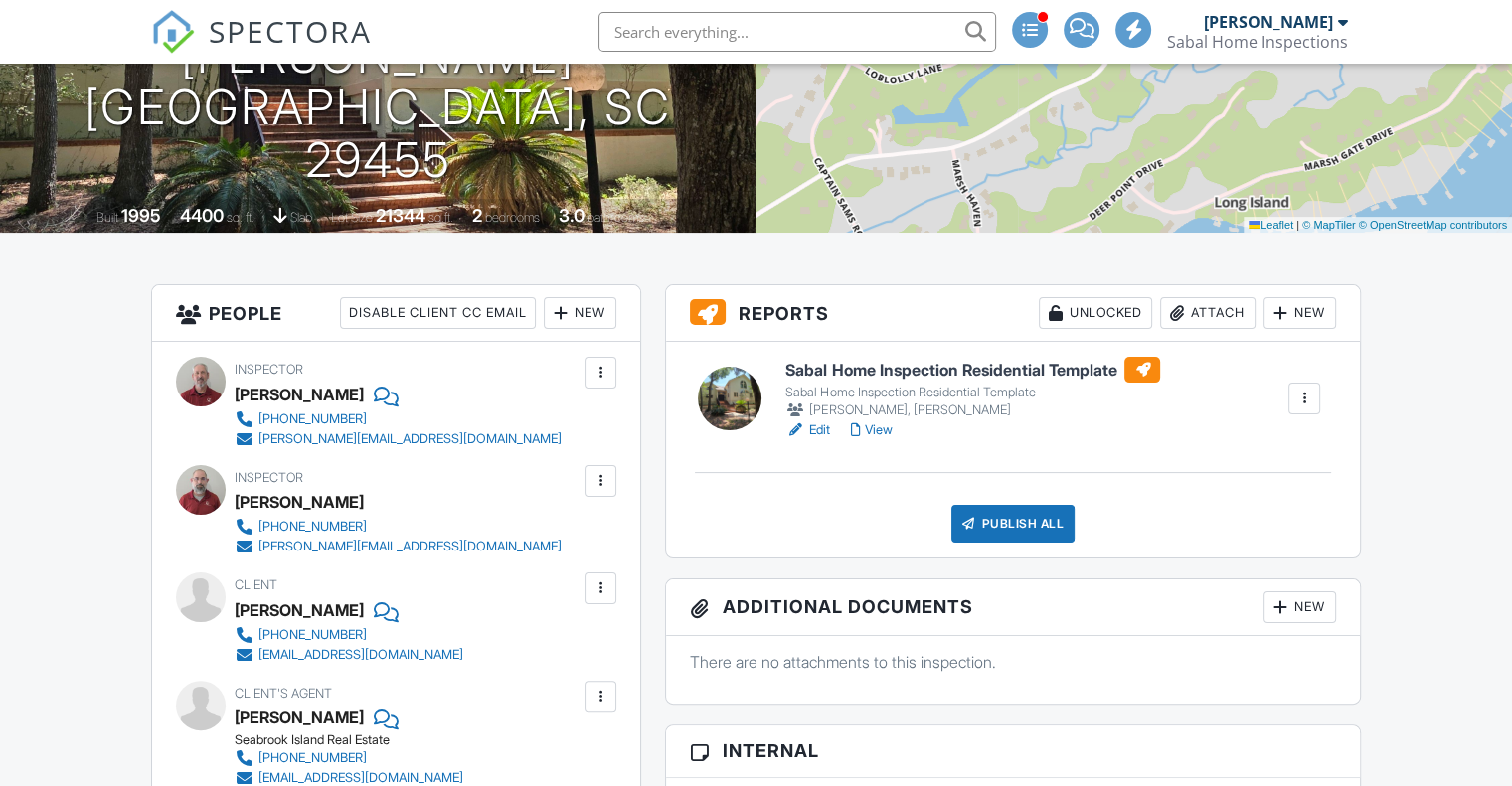 scroll, scrollTop: 298, scrollLeft: 0, axis: vertical 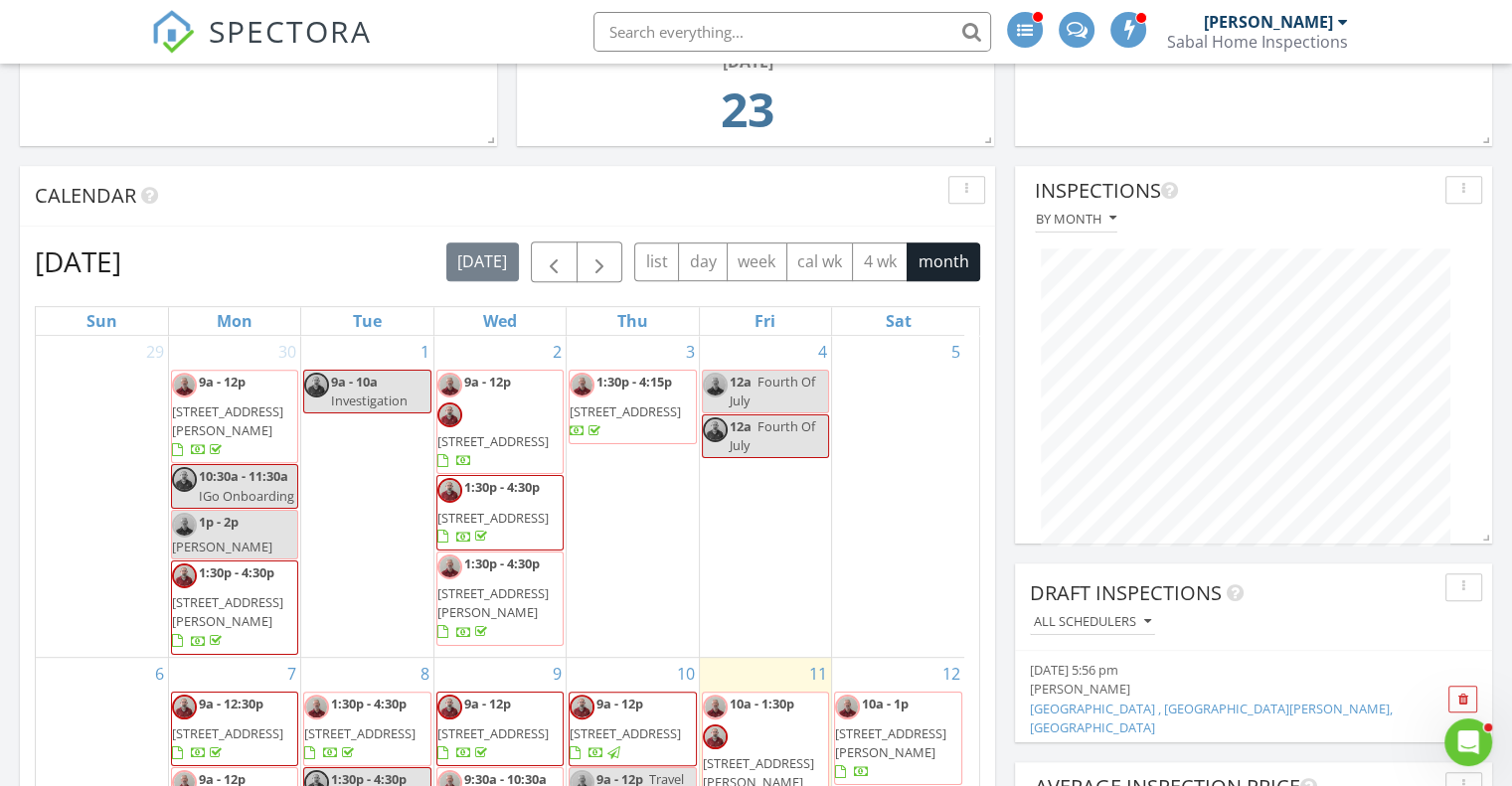 click on "10a - 1:30p
[STREET_ADDRESS][PERSON_NAME]" at bounding box center (765, 753) 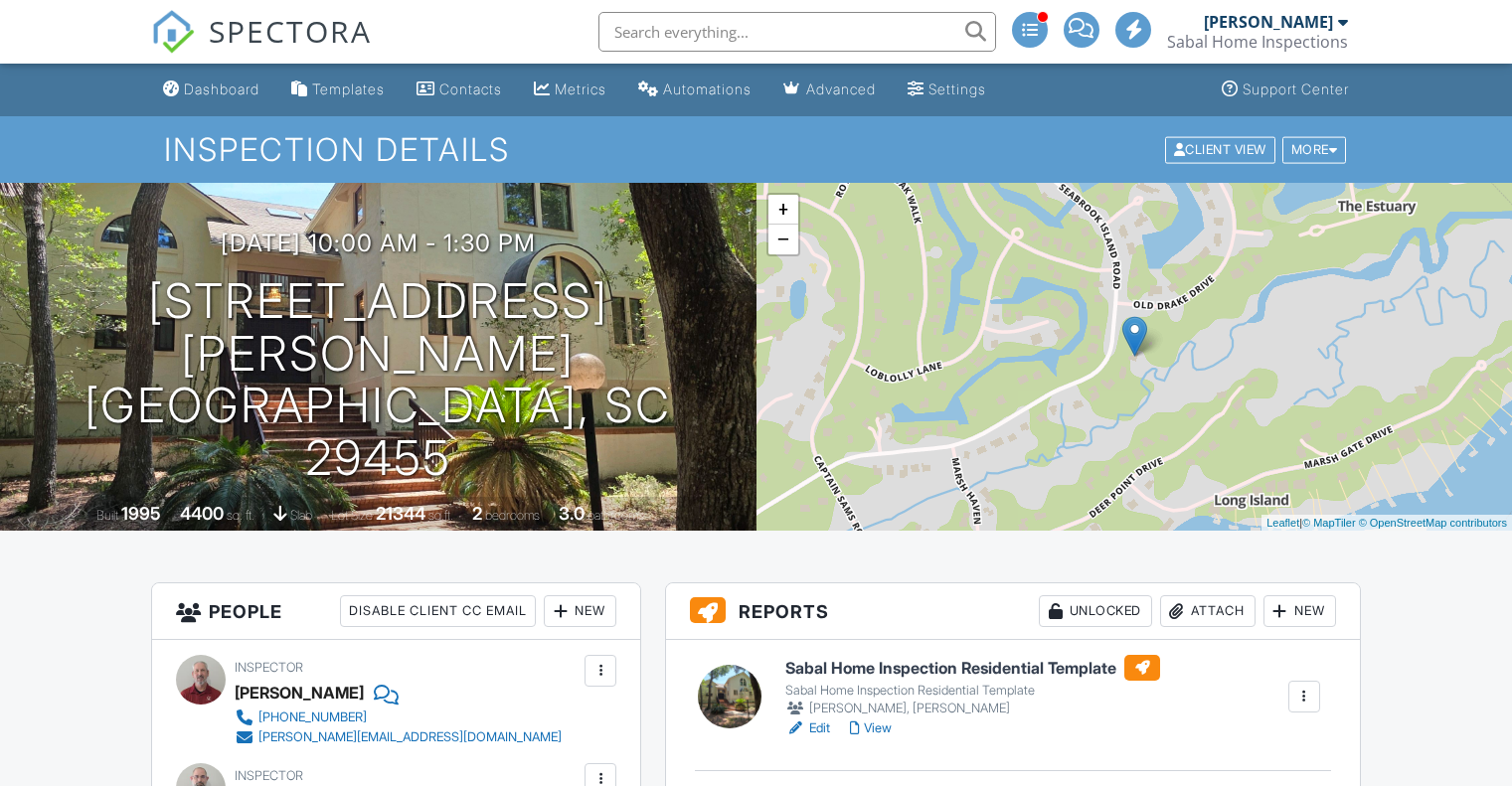 scroll, scrollTop: 0, scrollLeft: 0, axis: both 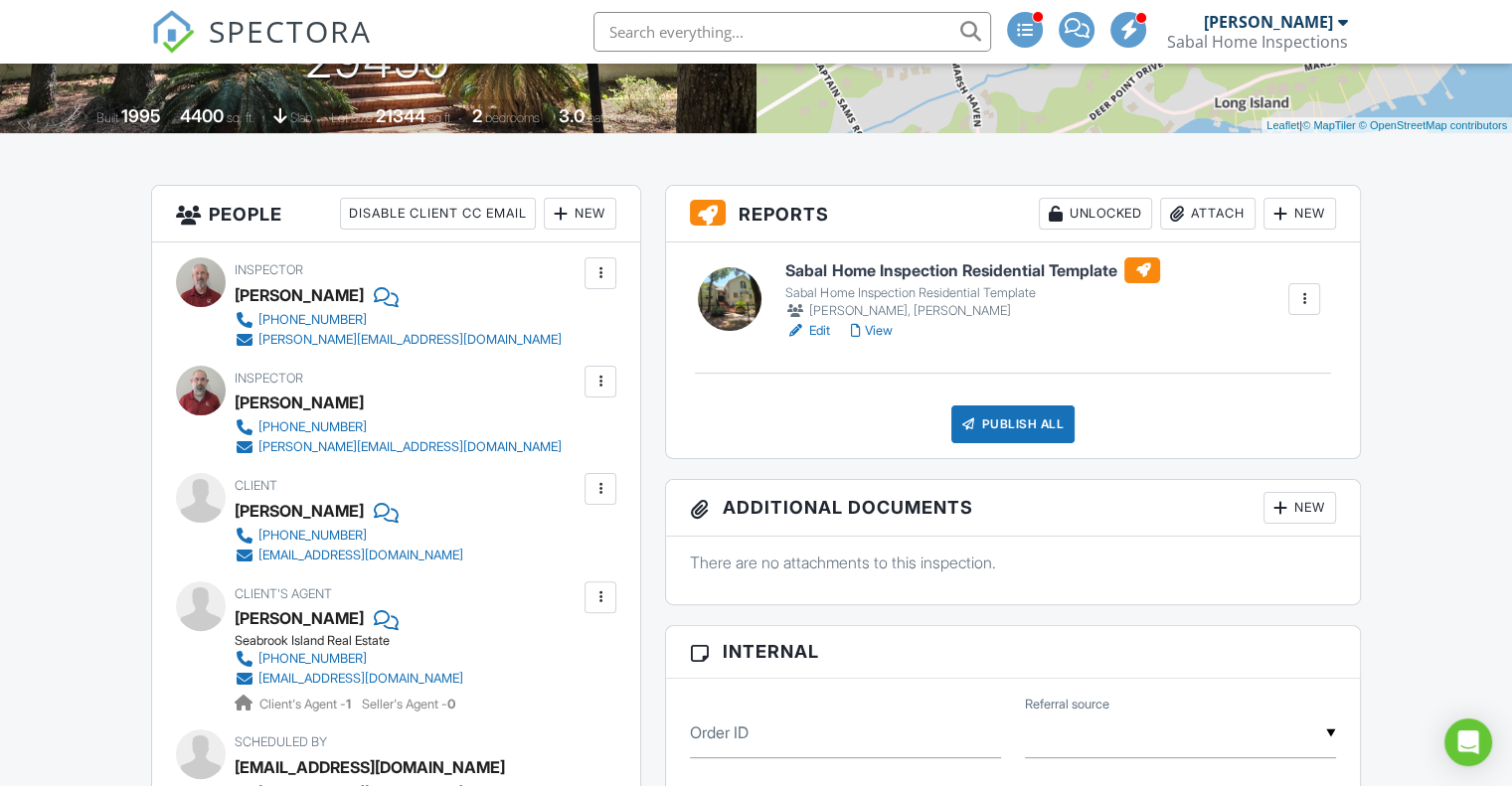 click on "Edit" at bounding box center [807, 331] 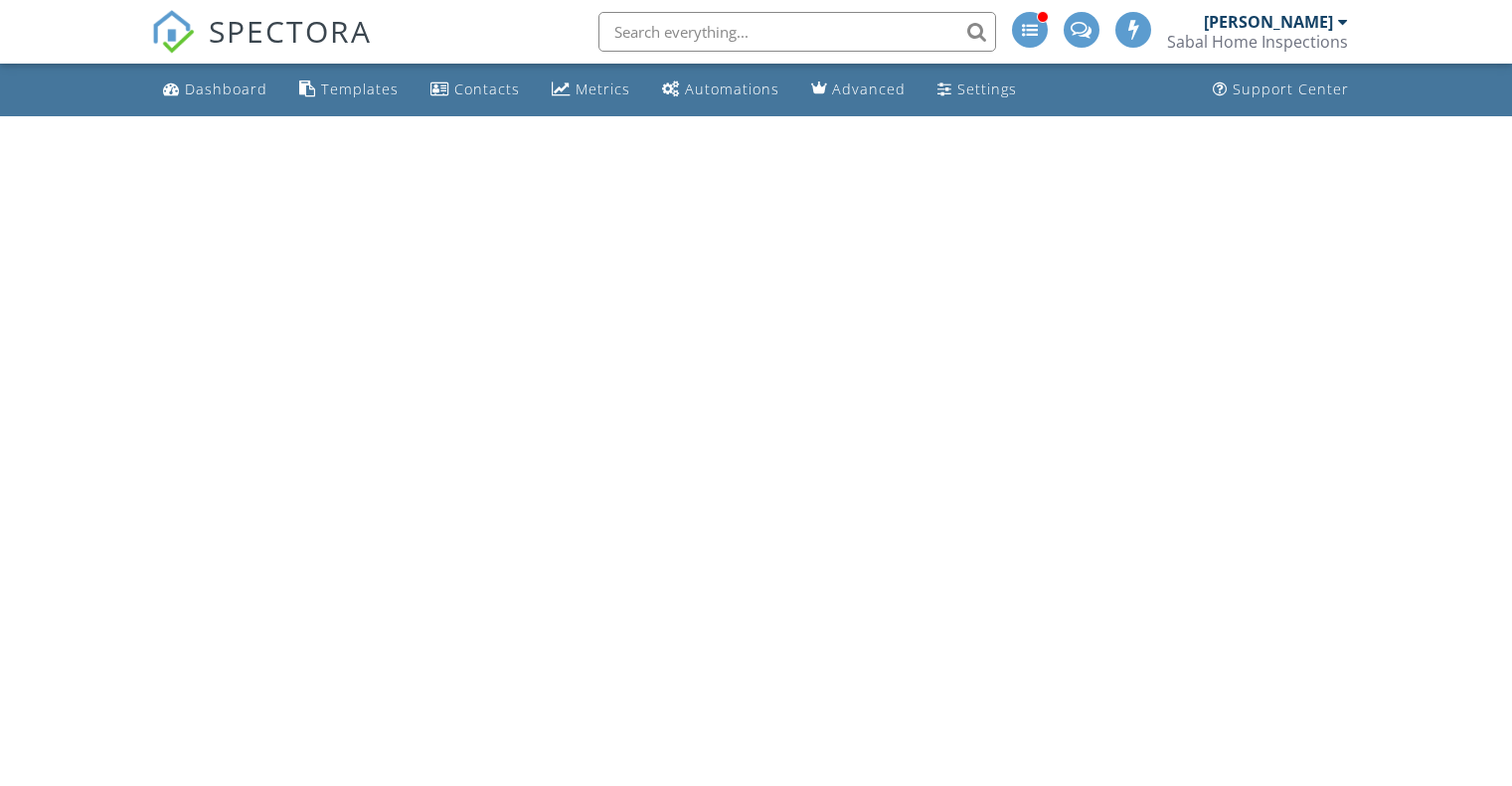 scroll, scrollTop: 0, scrollLeft: 0, axis: both 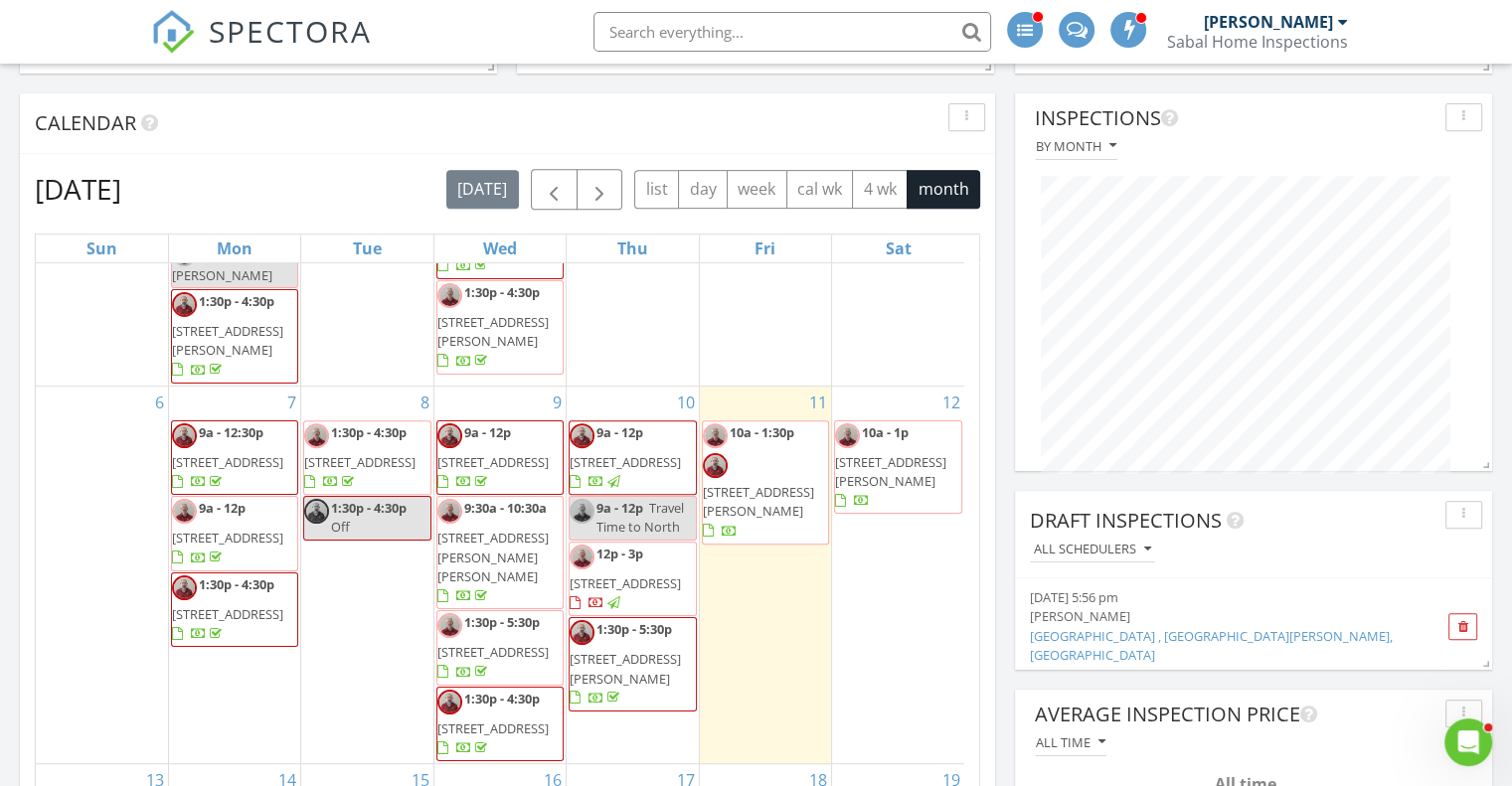 click on "10a - 1:30p
2942 Seabrook Island Rd, Johns Island 29455" at bounding box center [765, 482] 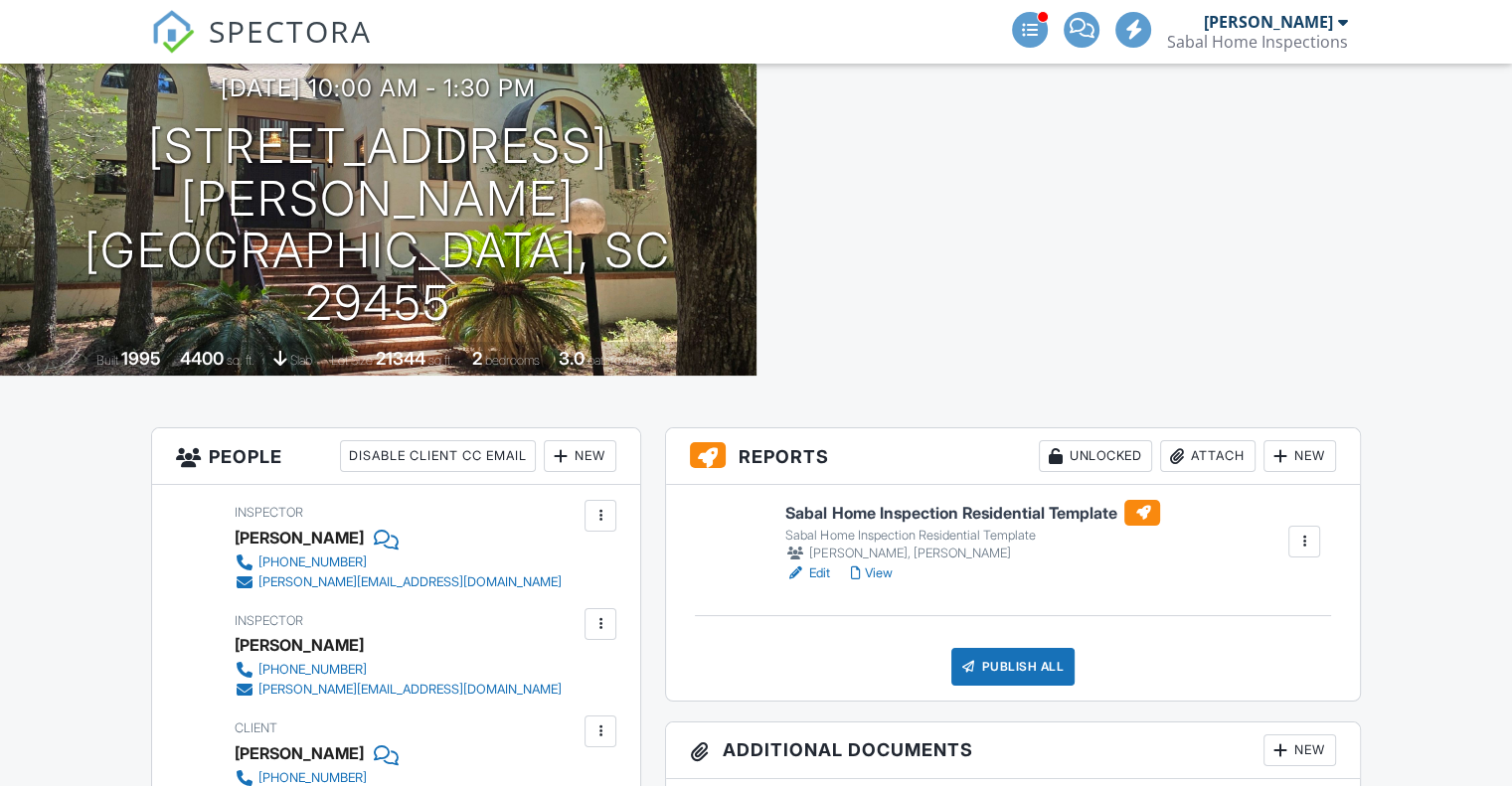 scroll, scrollTop: 0, scrollLeft: 0, axis: both 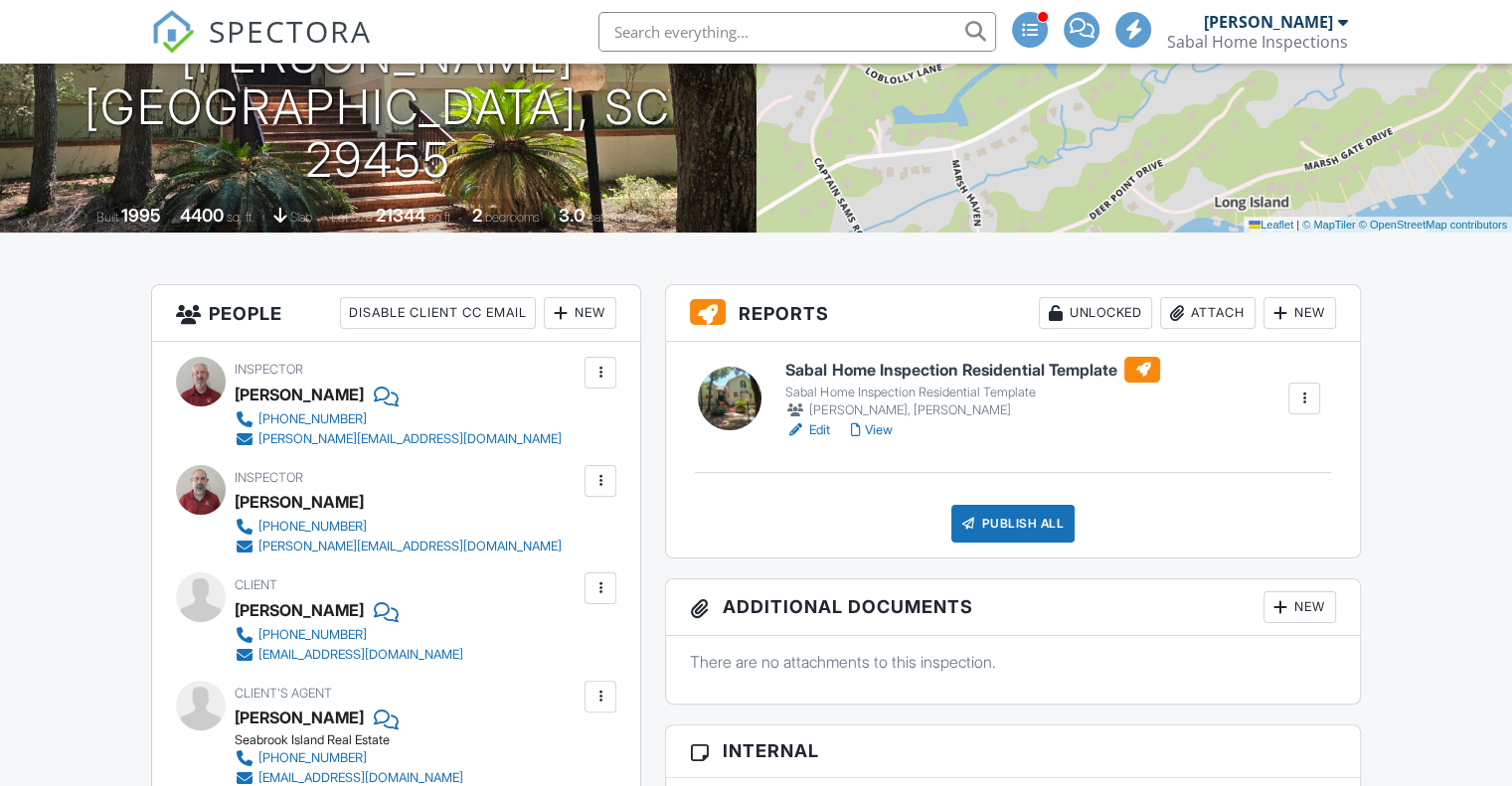 click on "Edit" at bounding box center [807, 430] 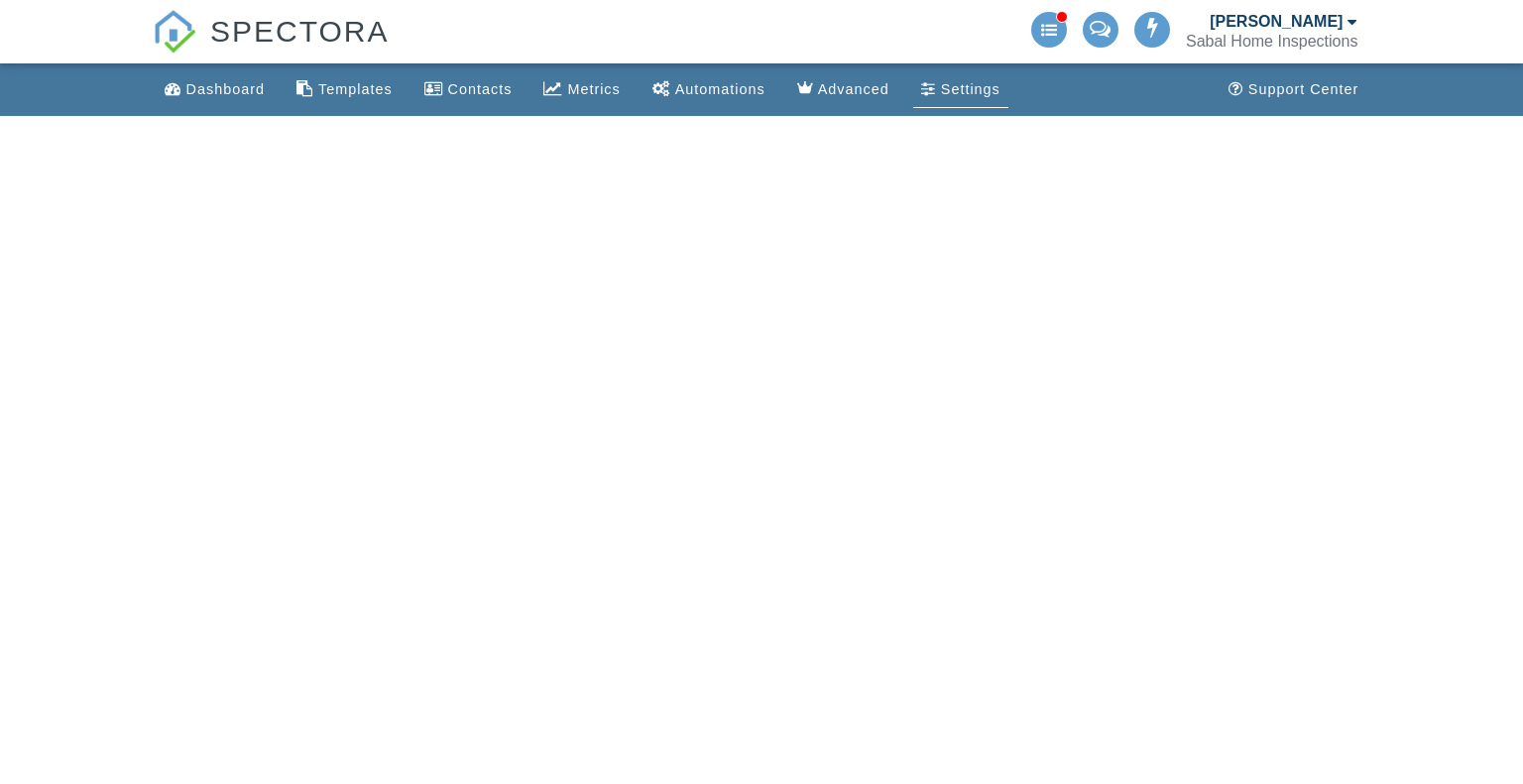 scroll, scrollTop: 0, scrollLeft: 0, axis: both 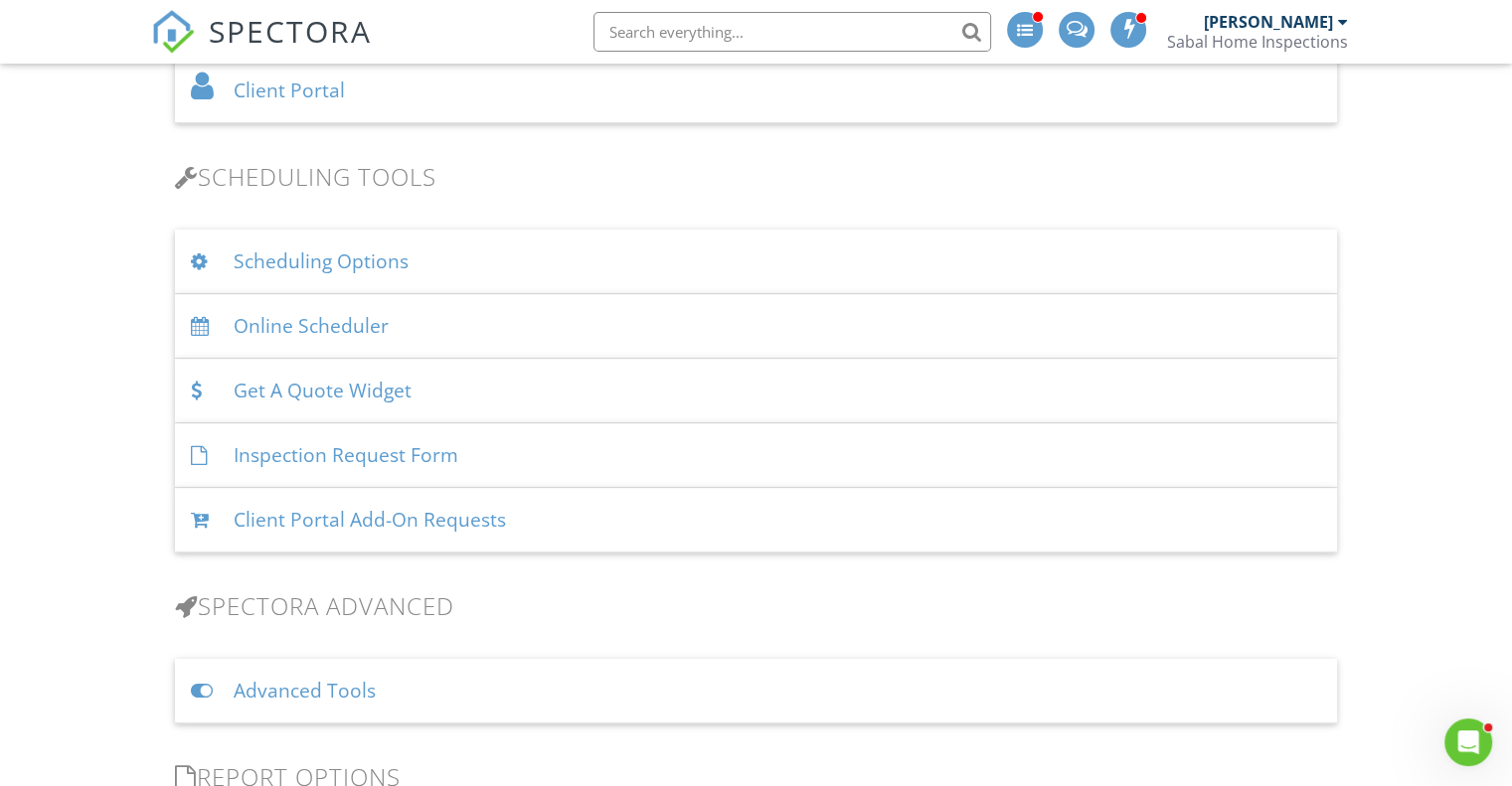 click at bounding box center [1025, 30] 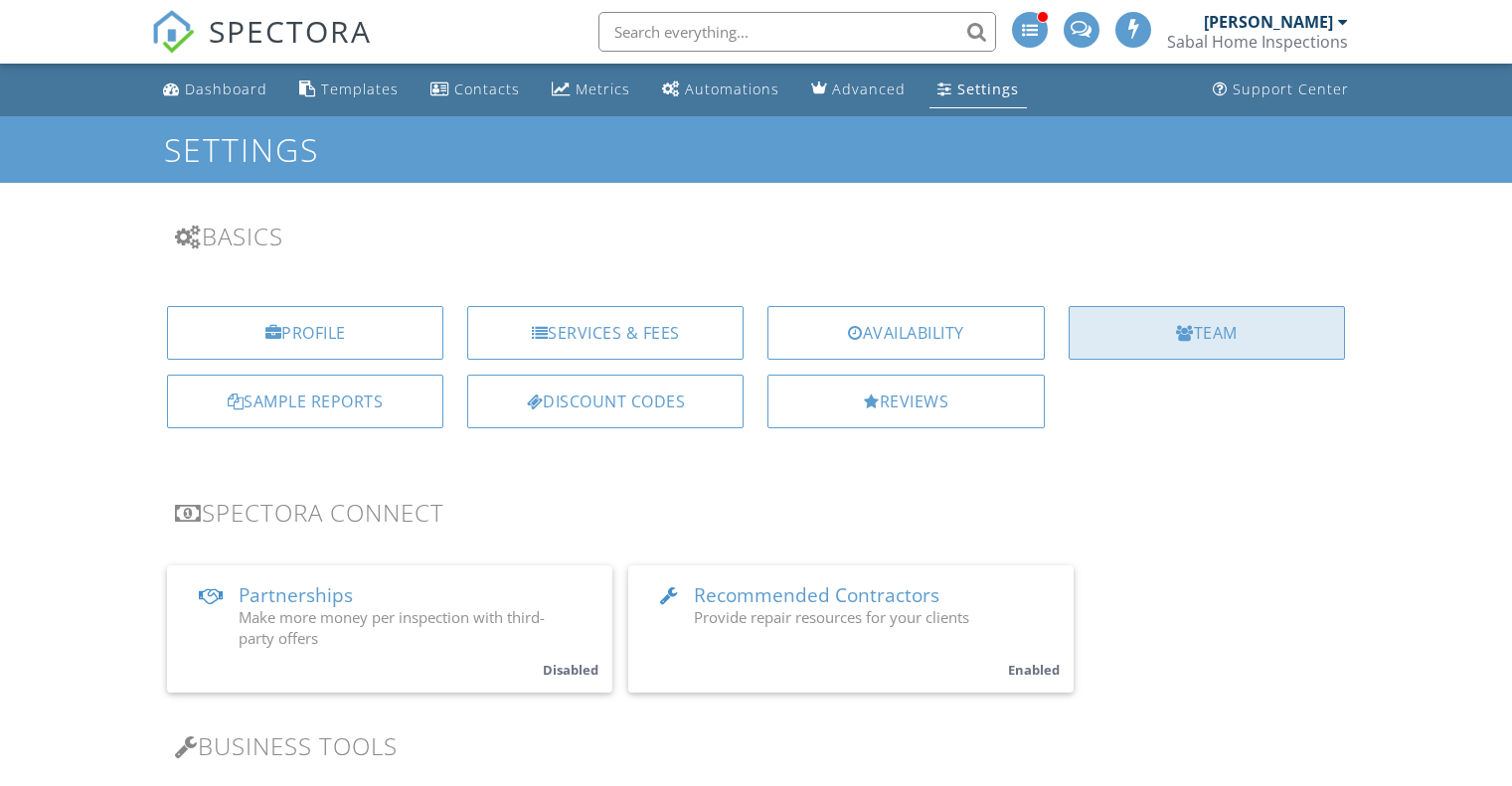 scroll, scrollTop: 0, scrollLeft: 0, axis: both 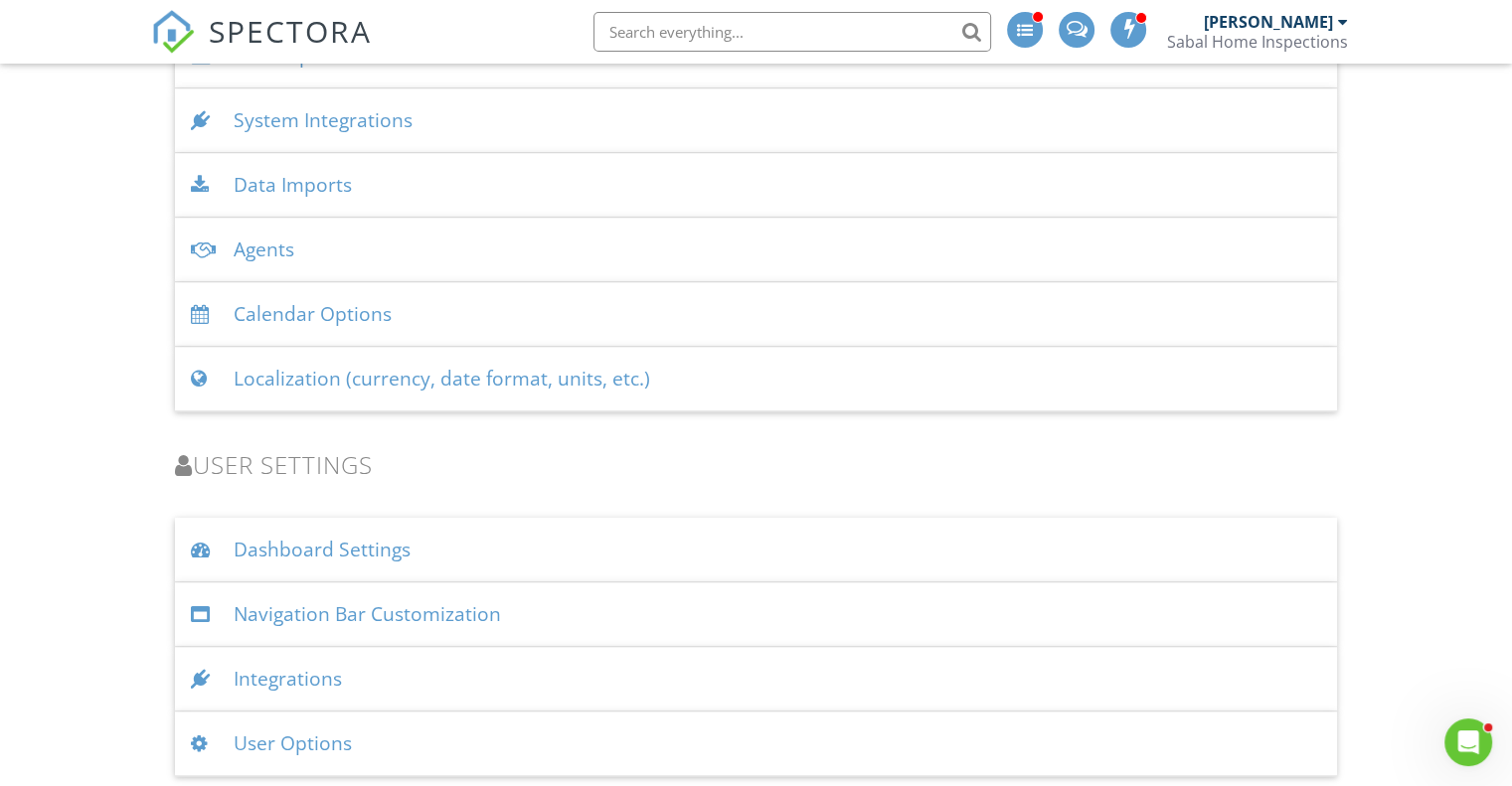 click on "User Options" at bounding box center (756, 743) 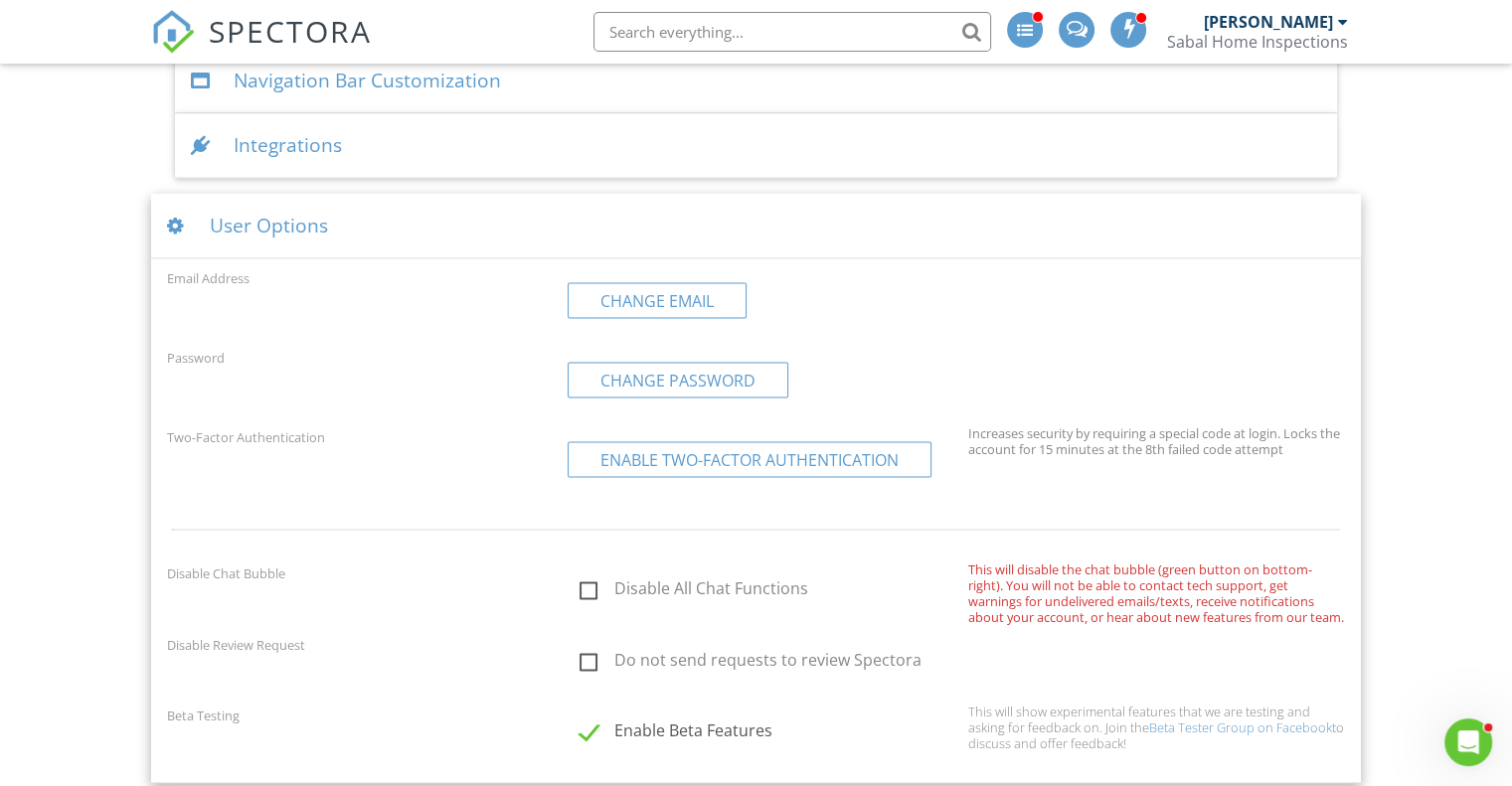 scroll, scrollTop: 2918, scrollLeft: 0, axis: vertical 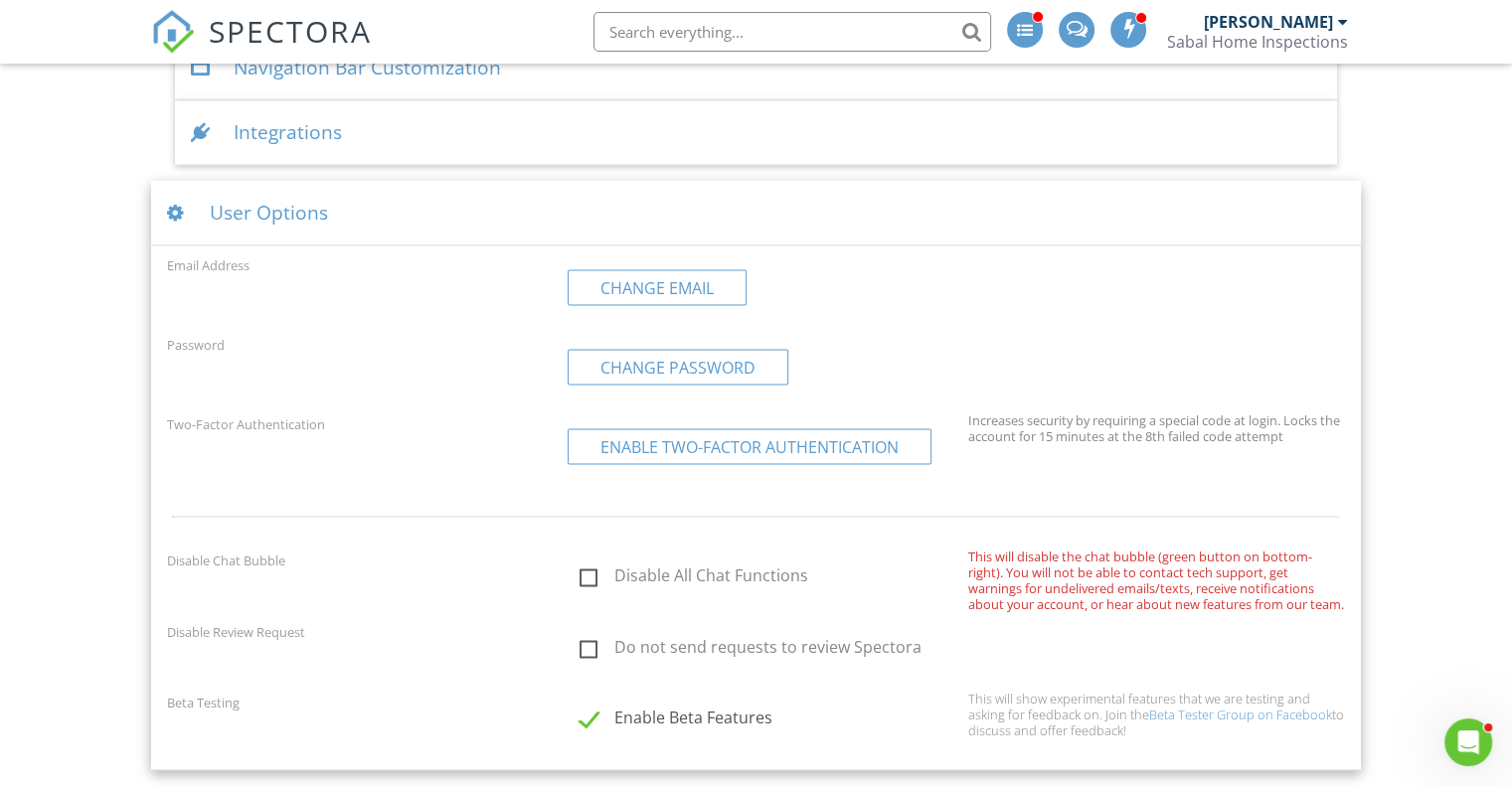 click on "Dashboard
Templates
Contacts
Metrics
Automations
Advanced
Settings
Support Center
Settings
Basics
Profile
Services & Fees
Availability
Team
Sample Reports
Discount Codes
Reviews
Spectora Connect
Partnerships
Make more money per inspection with third-party offers
Disabled
Recommended Contractors
Provide repair resources for your clients
Enabled
Business Tools
Agreements
Signature Type
▼ E-signature (checkbox) E-signature (checkbox) Written Signature E-signature (checkbox)
Written Signature
Client agreement instructions
This text will appear on the client portal under "Sign Agreement(s)"
Inline Style XLarge Large Normal Small Light Small/Light Bold Italic Underline Colors Ordered List" at bounding box center [756, -1038] 